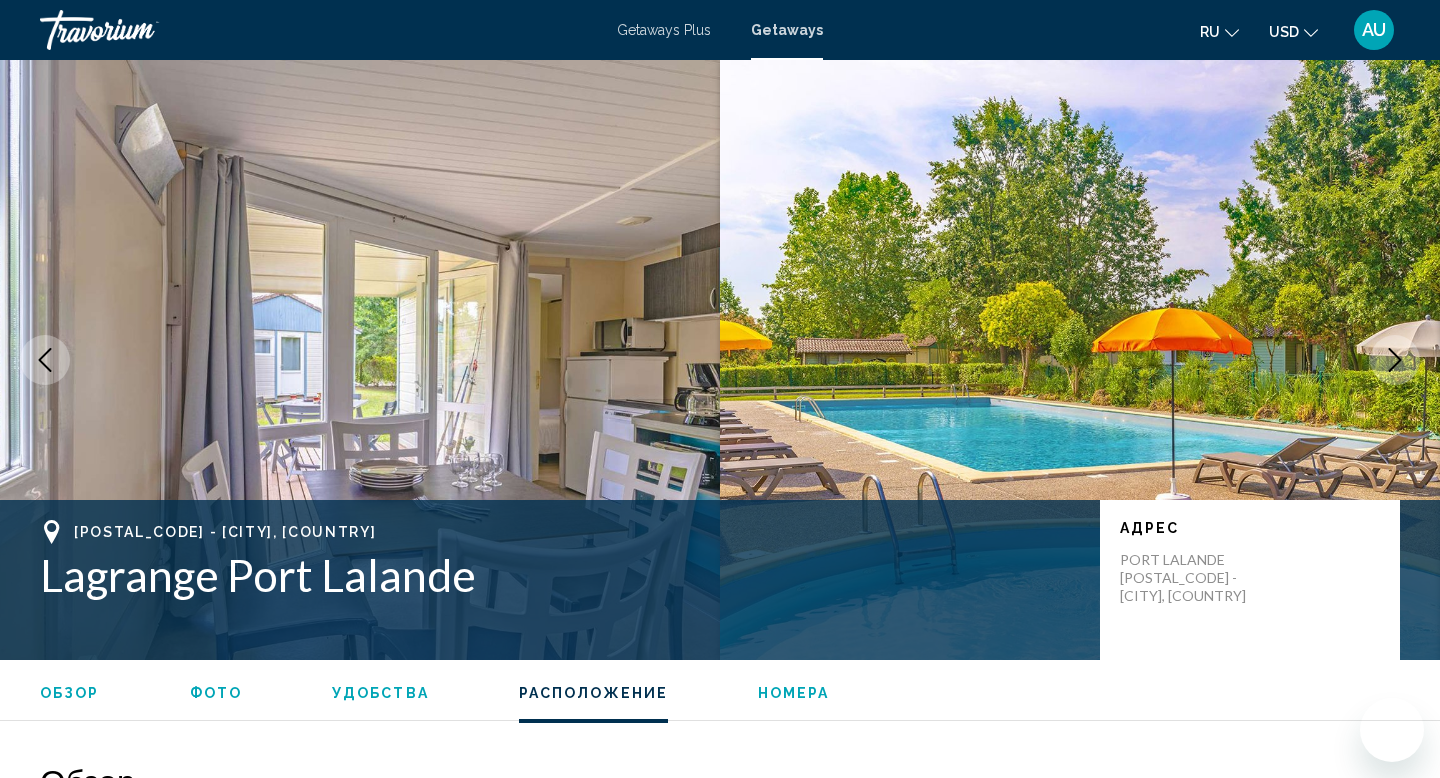 scroll, scrollTop: 3075, scrollLeft: 0, axis: vertical 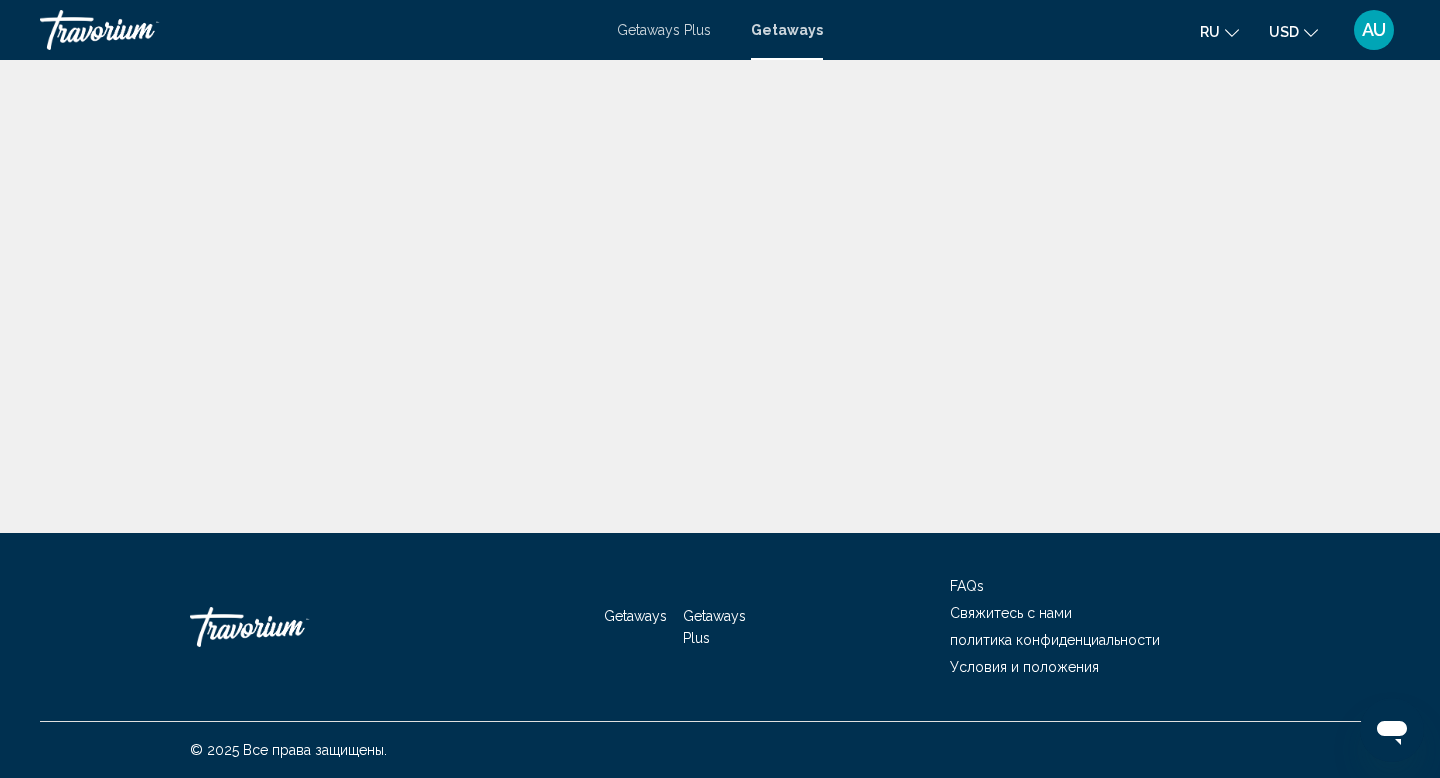 click on "Getaways" at bounding box center [787, 30] 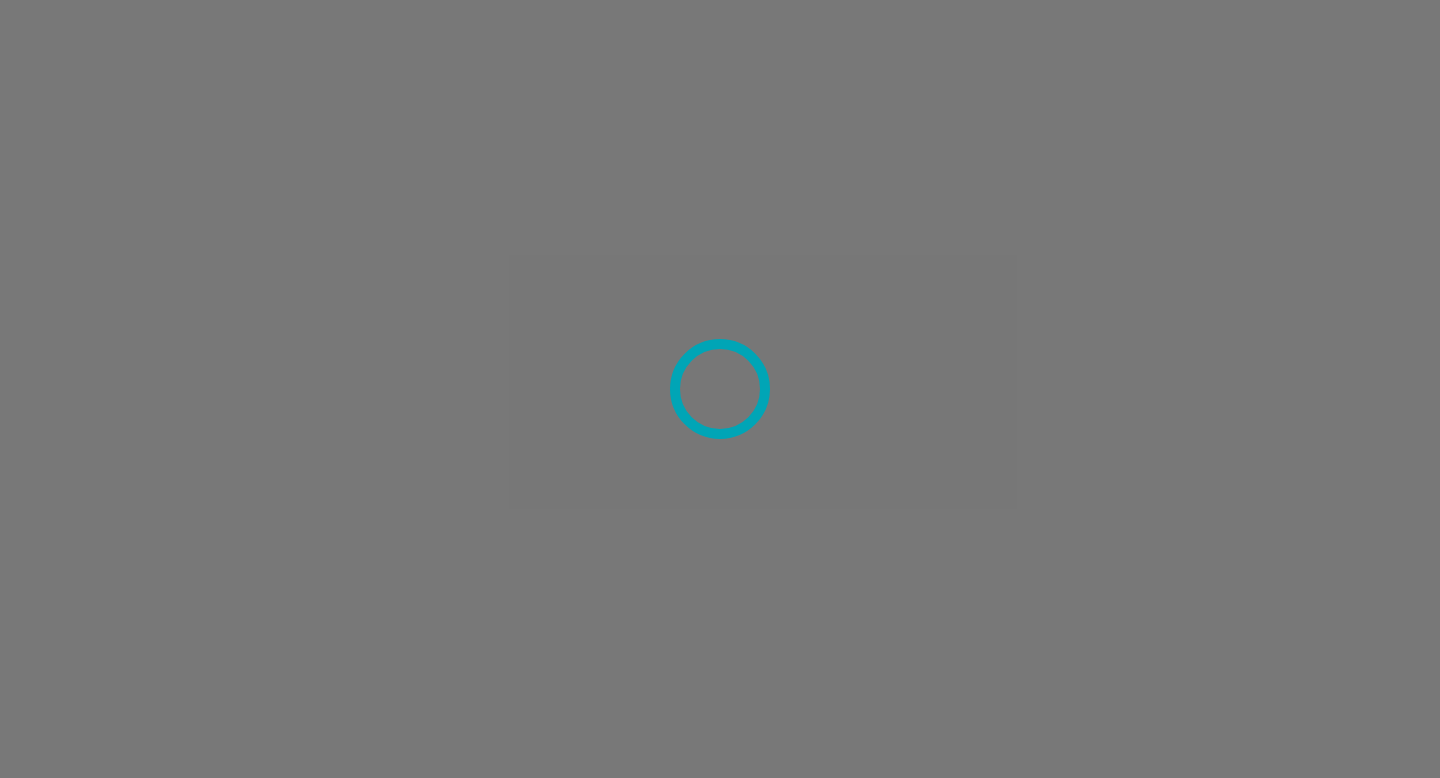 scroll, scrollTop: 0, scrollLeft: 0, axis: both 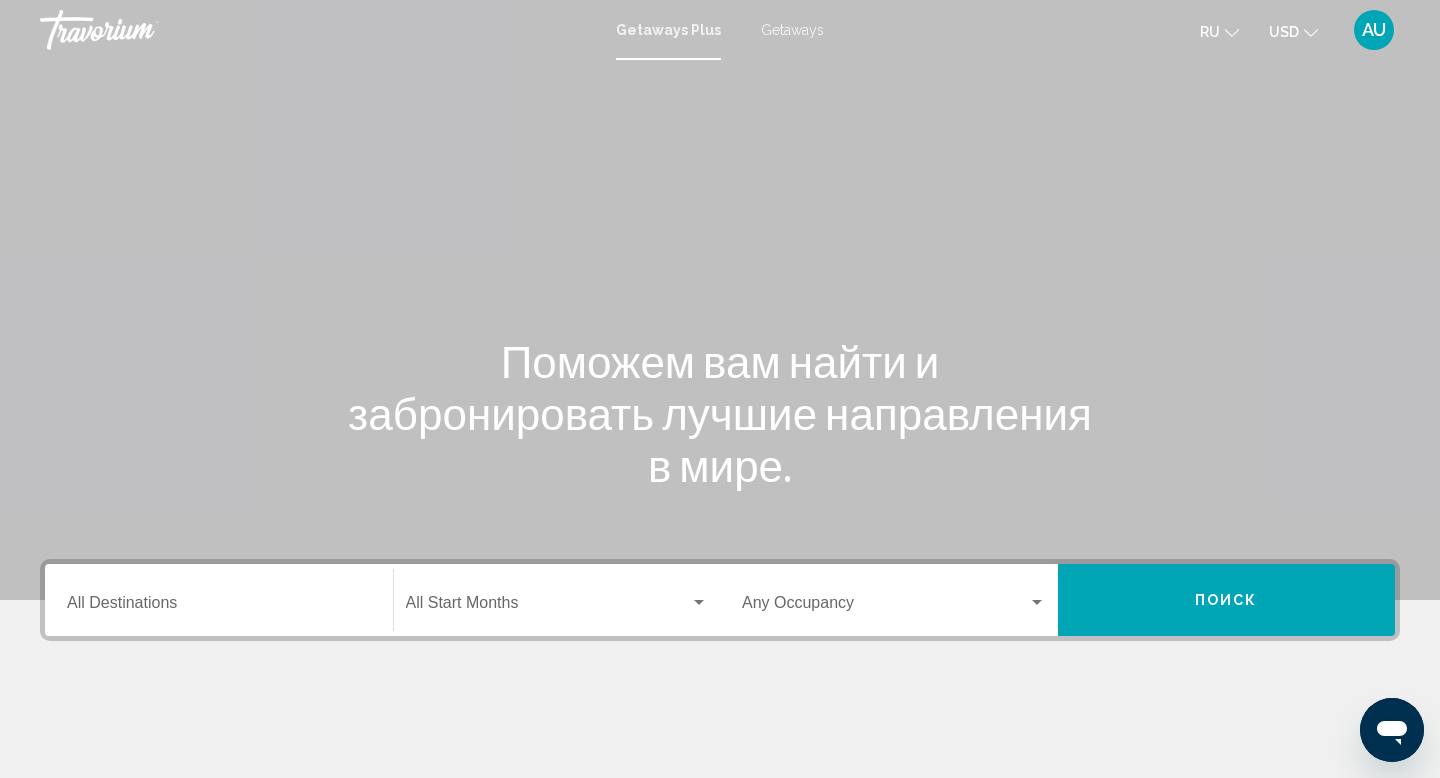 click on "Destination All Destinations" at bounding box center [219, 600] 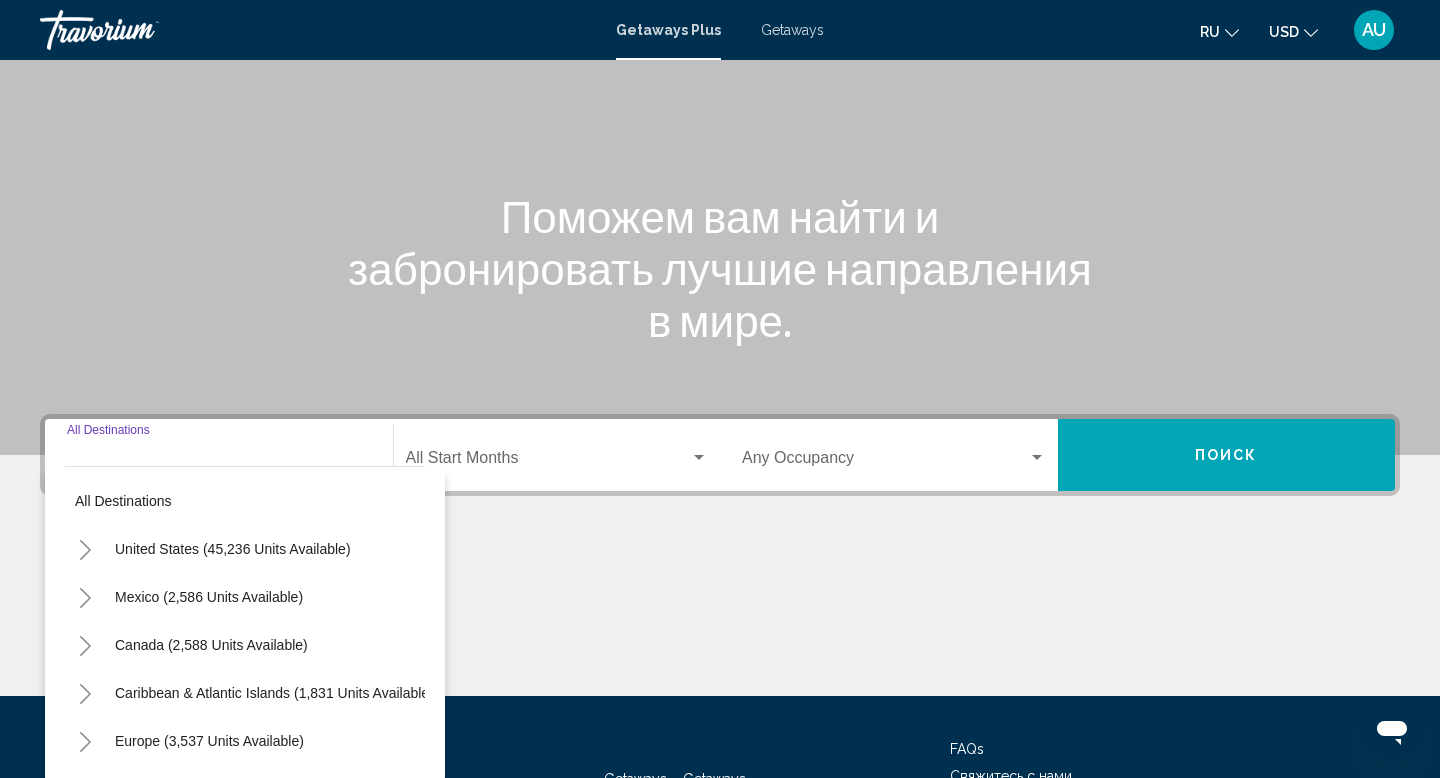 scroll, scrollTop: 308, scrollLeft: 0, axis: vertical 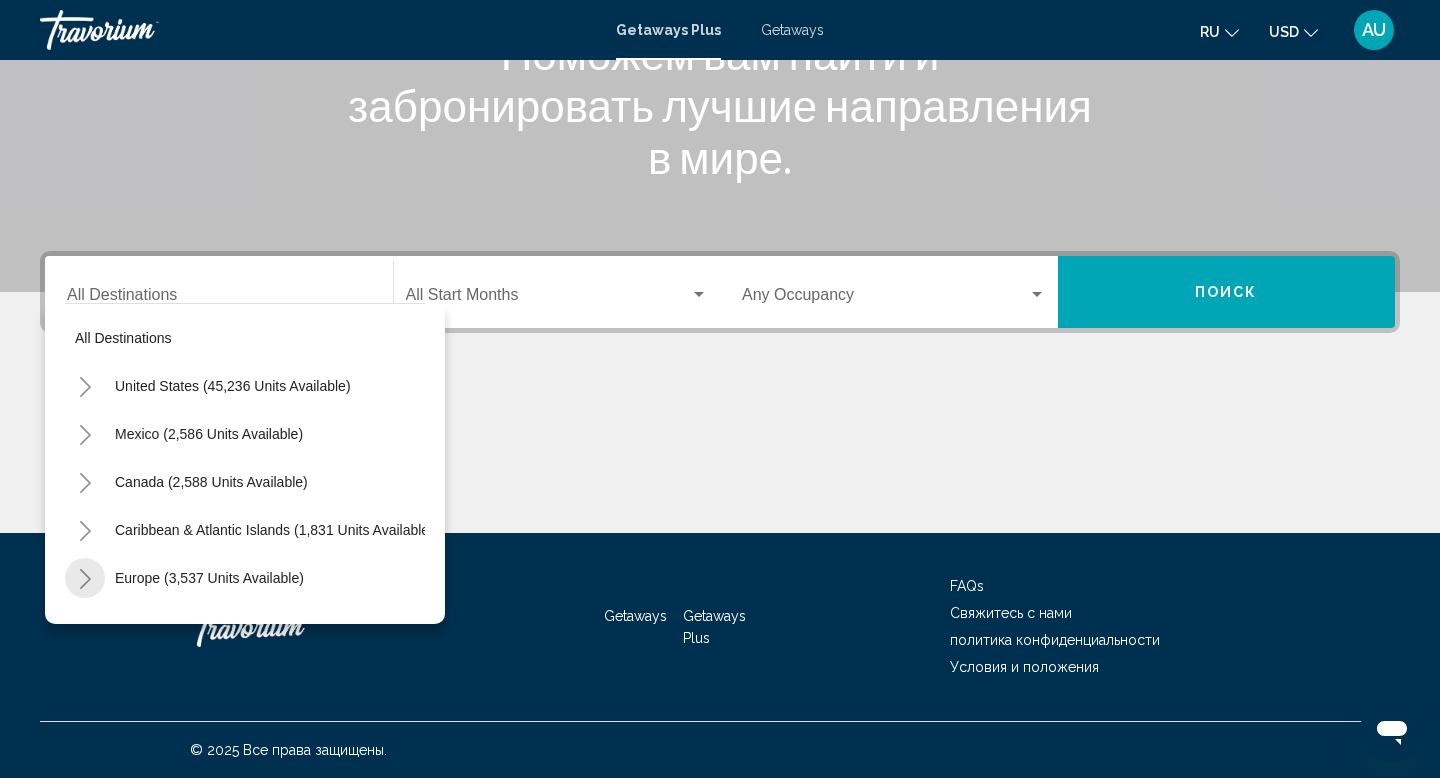 click 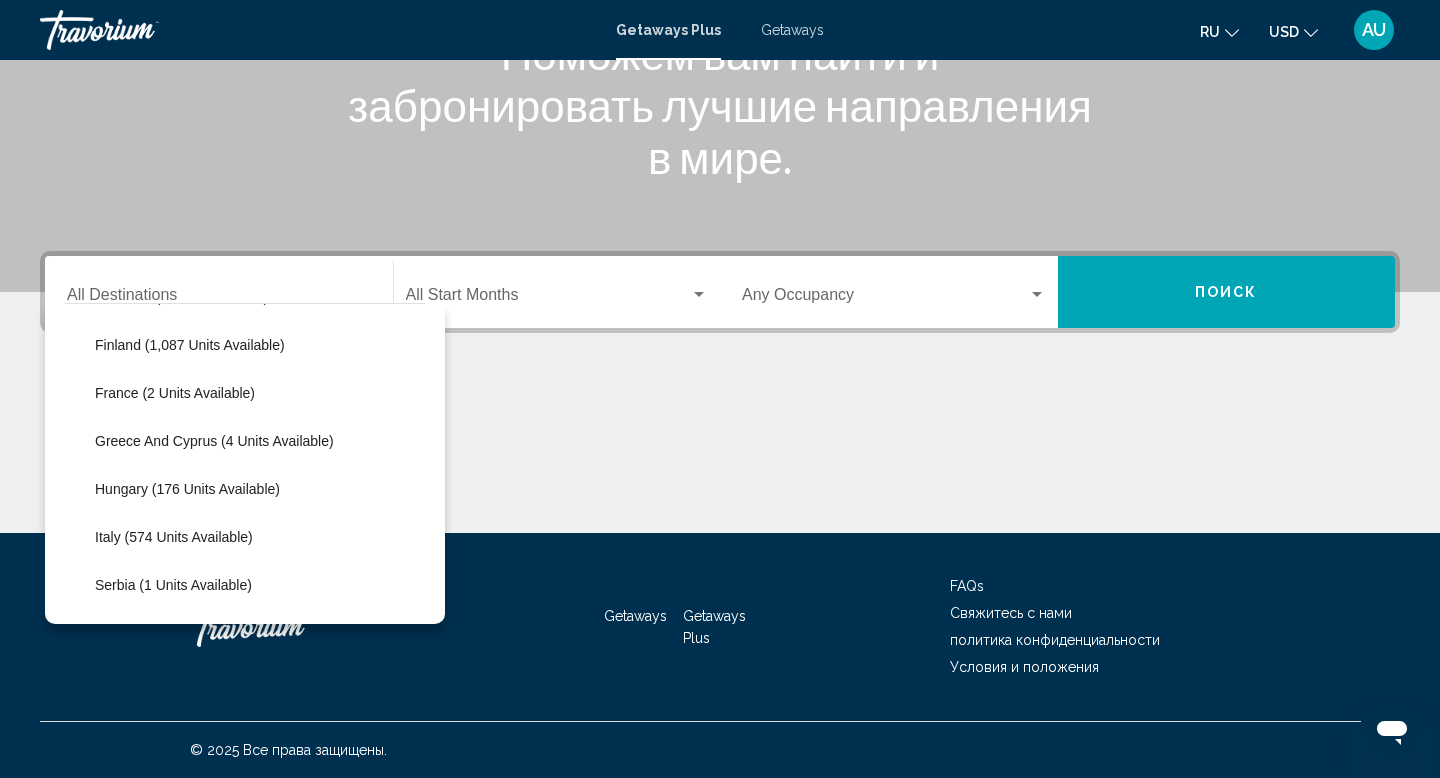 scroll, scrollTop: 479, scrollLeft: 0, axis: vertical 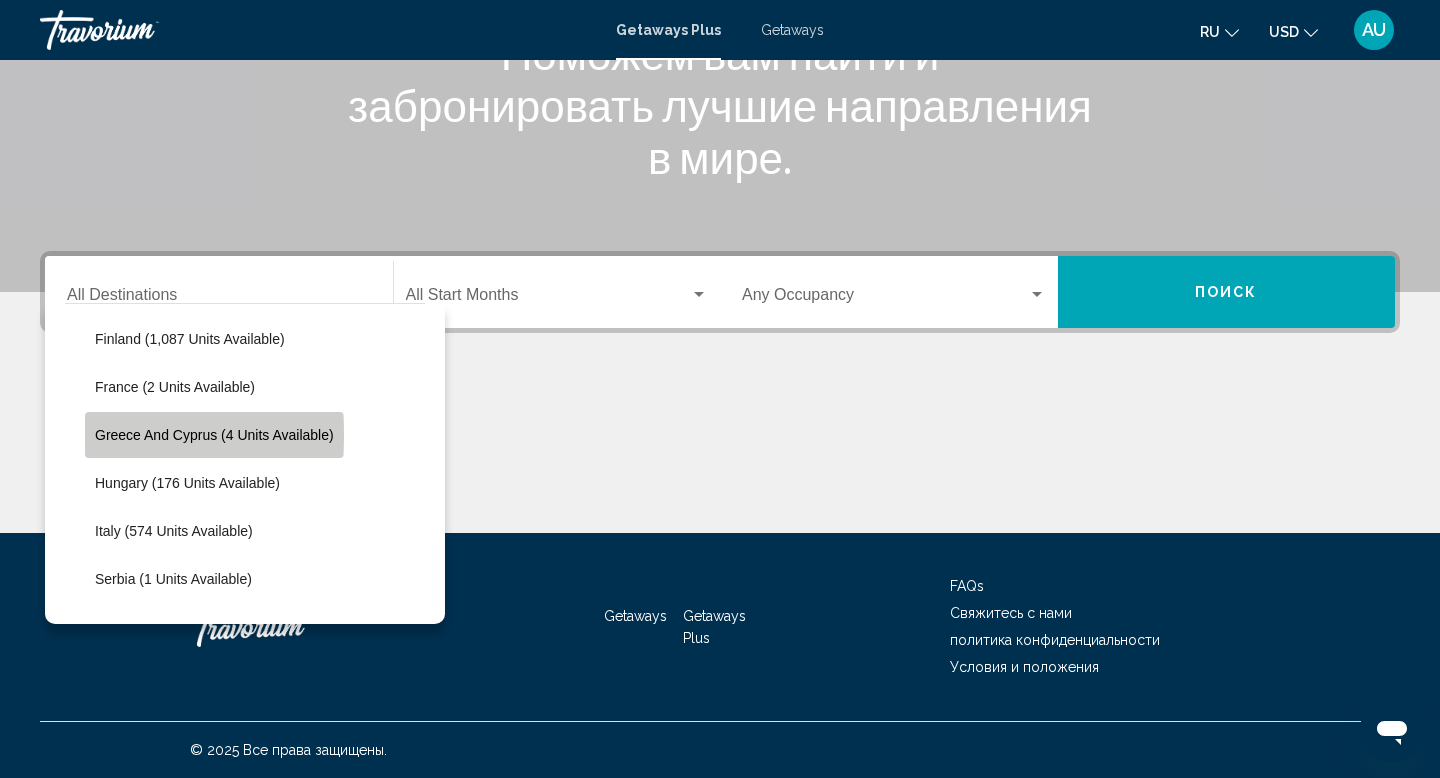 click on "Greece and Cyprus (4 units available)" 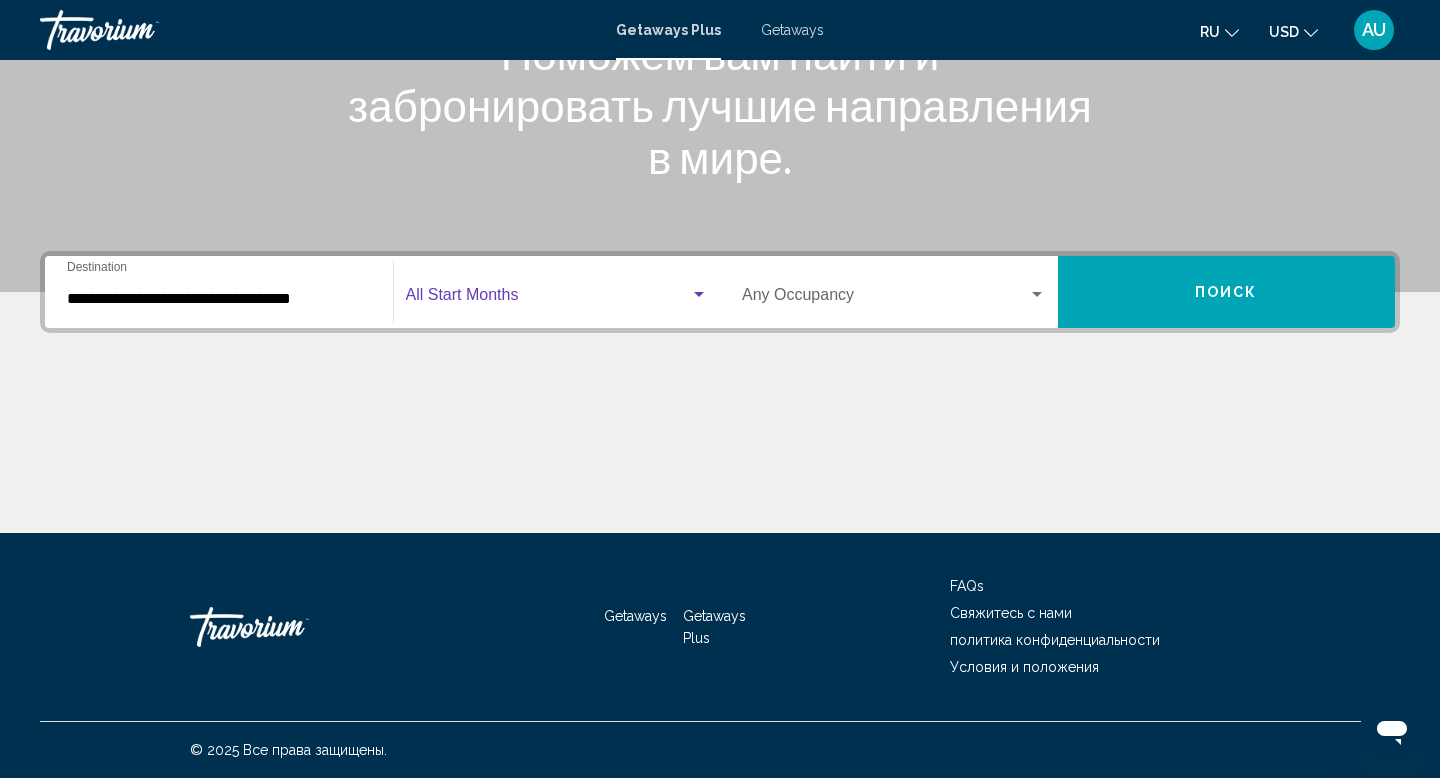click at bounding box center [699, 295] 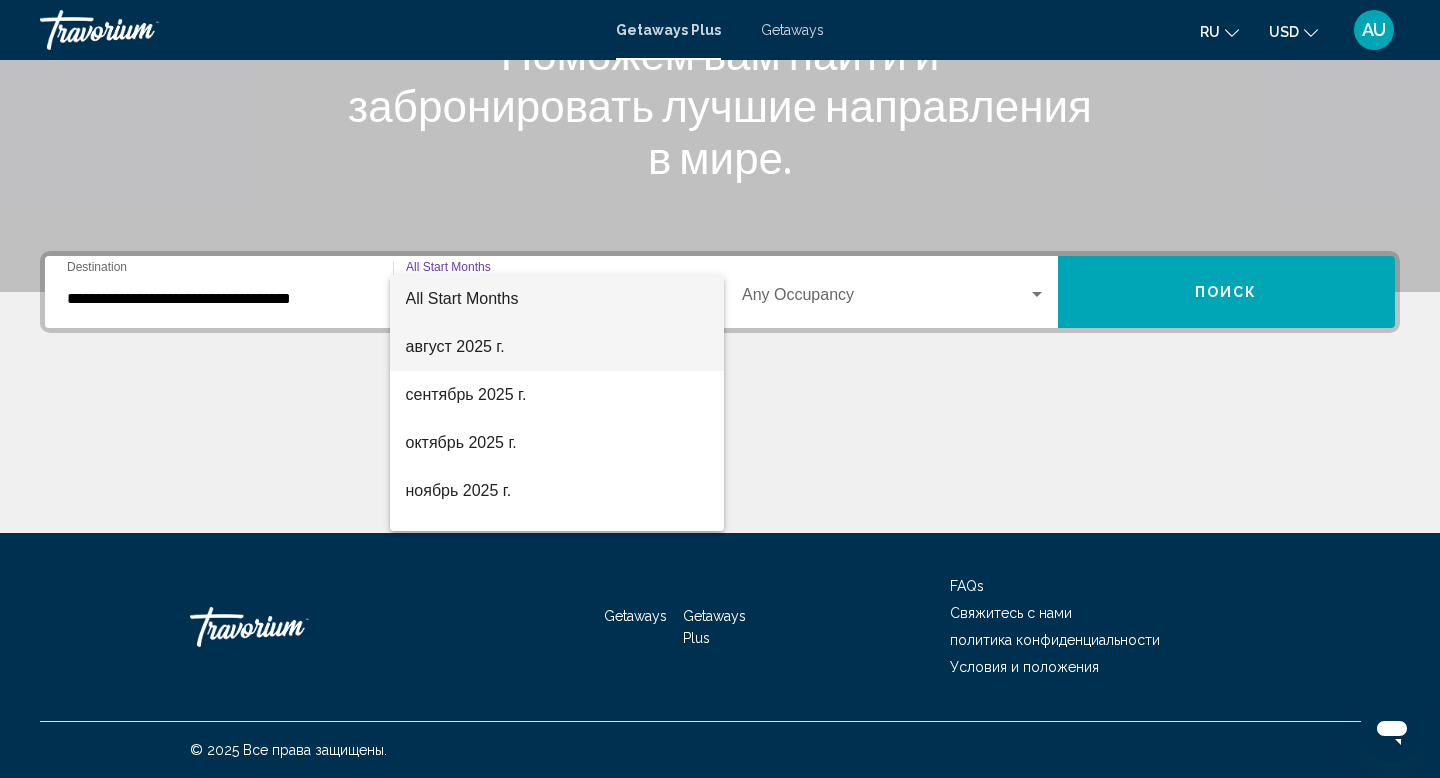click on "август 2025 г." at bounding box center [557, 347] 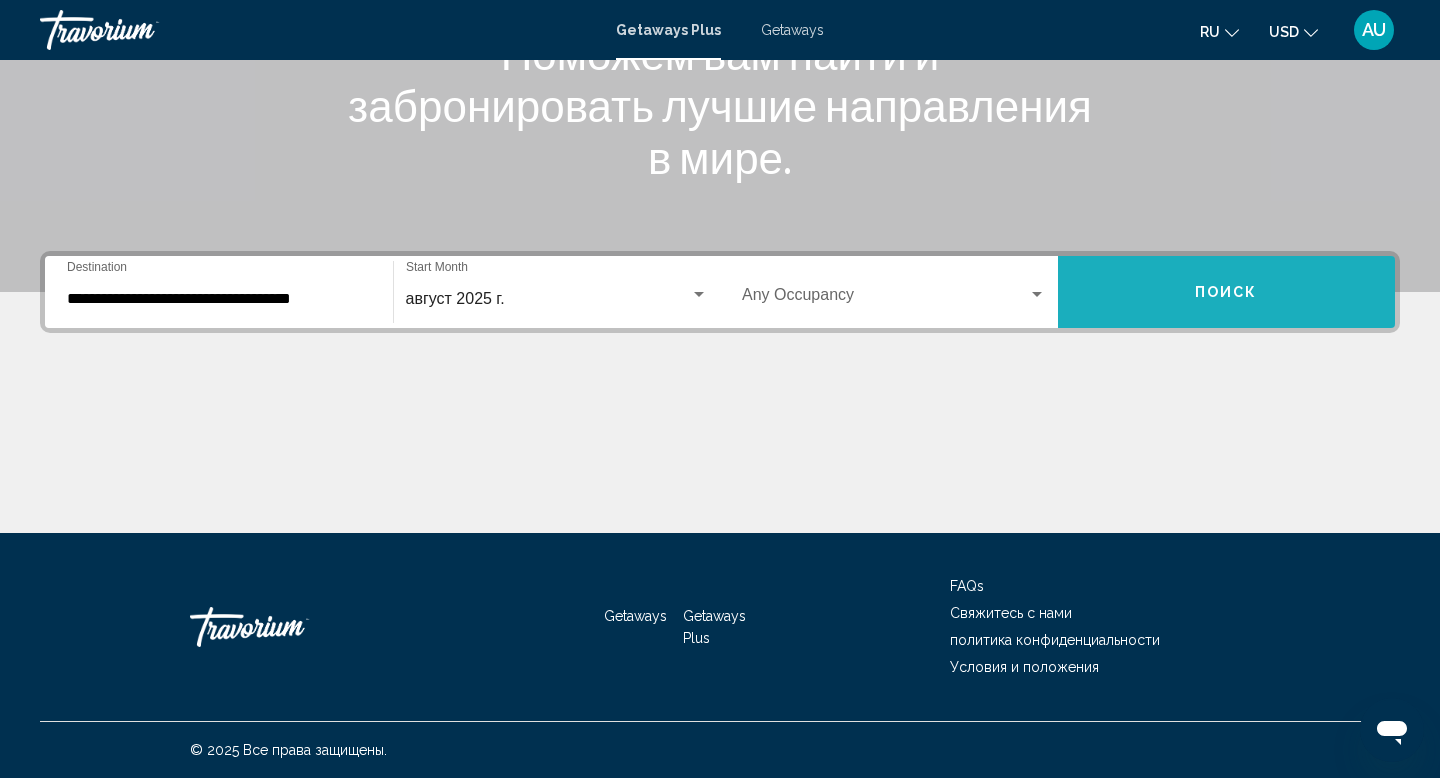click on "Поиск" at bounding box center (1226, 293) 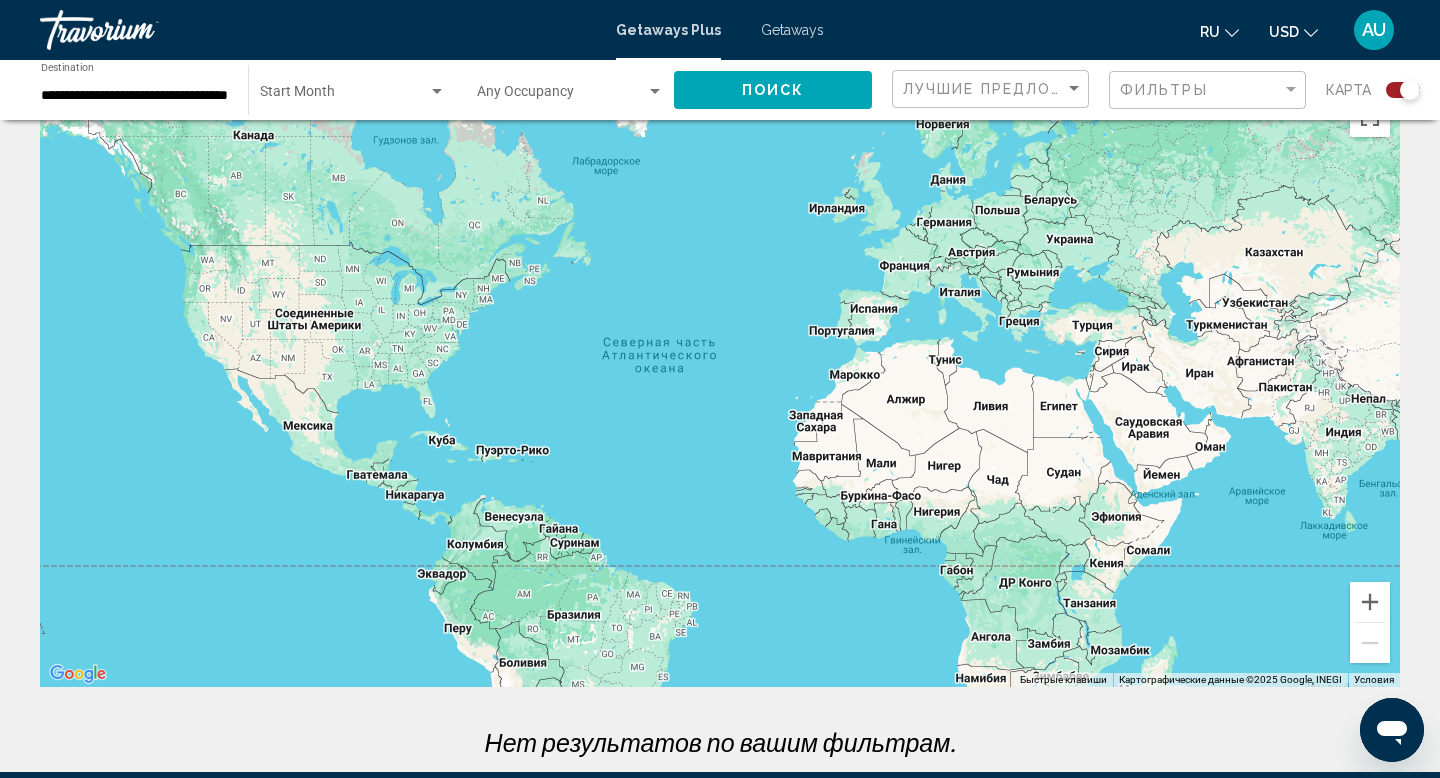 scroll, scrollTop: 0, scrollLeft: 0, axis: both 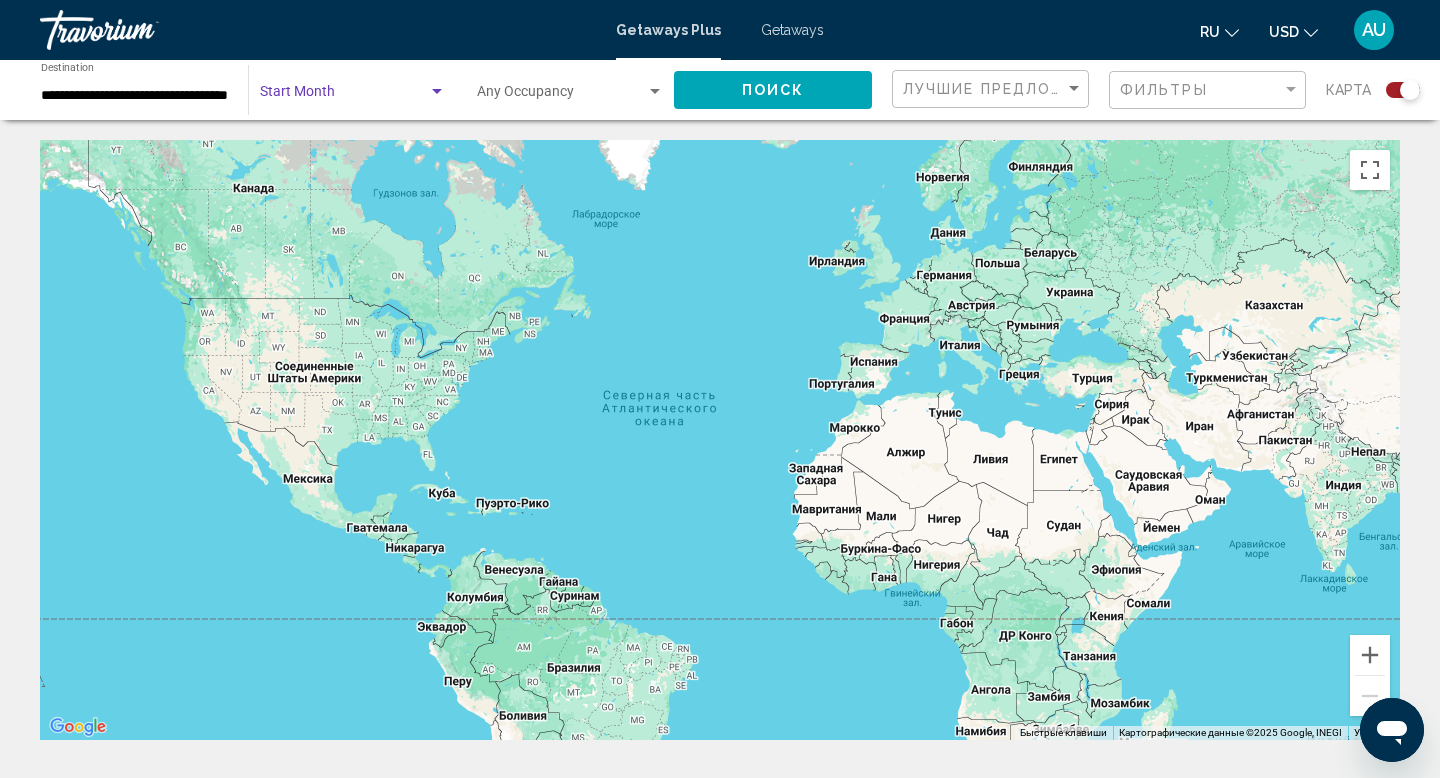 click at bounding box center (437, 92) 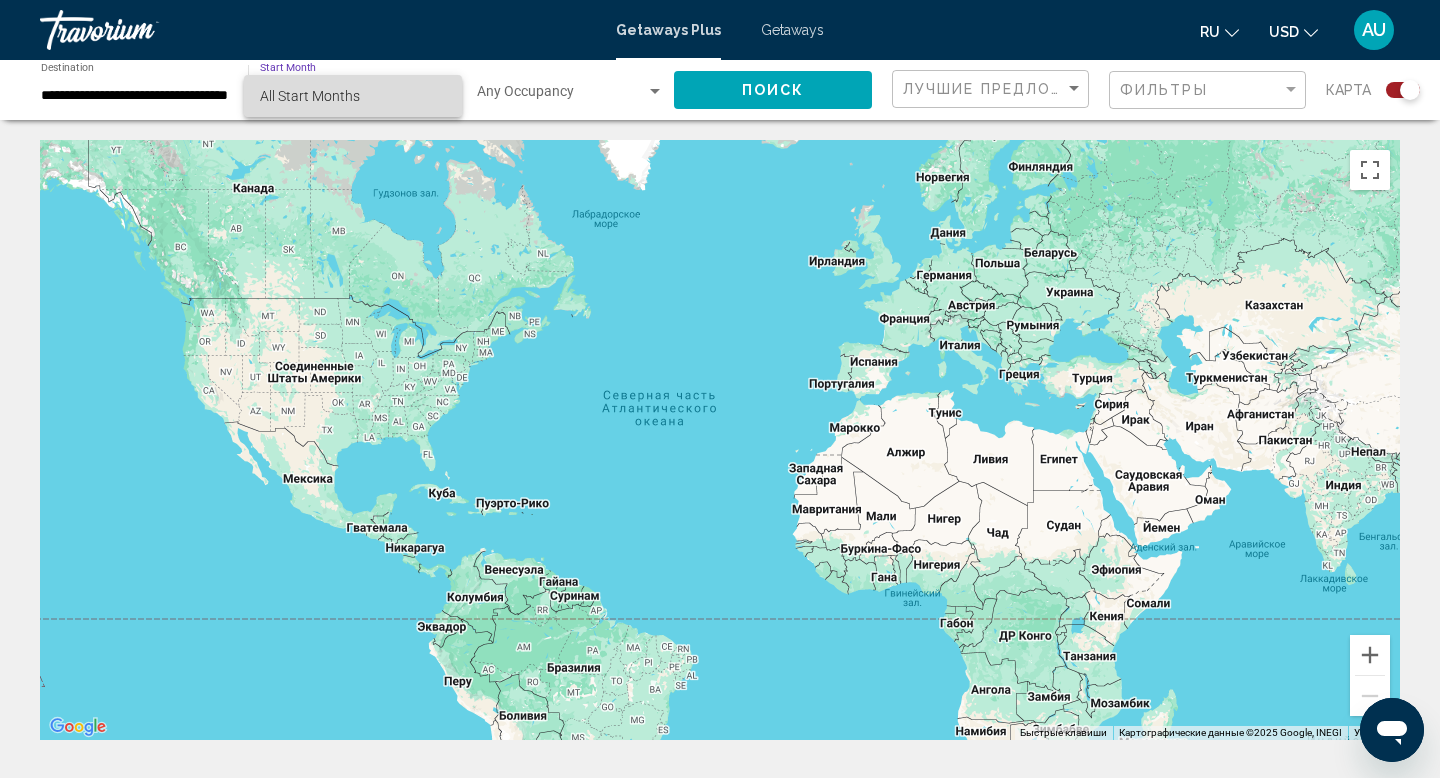 click on "All Start Months" at bounding box center (353, 96) 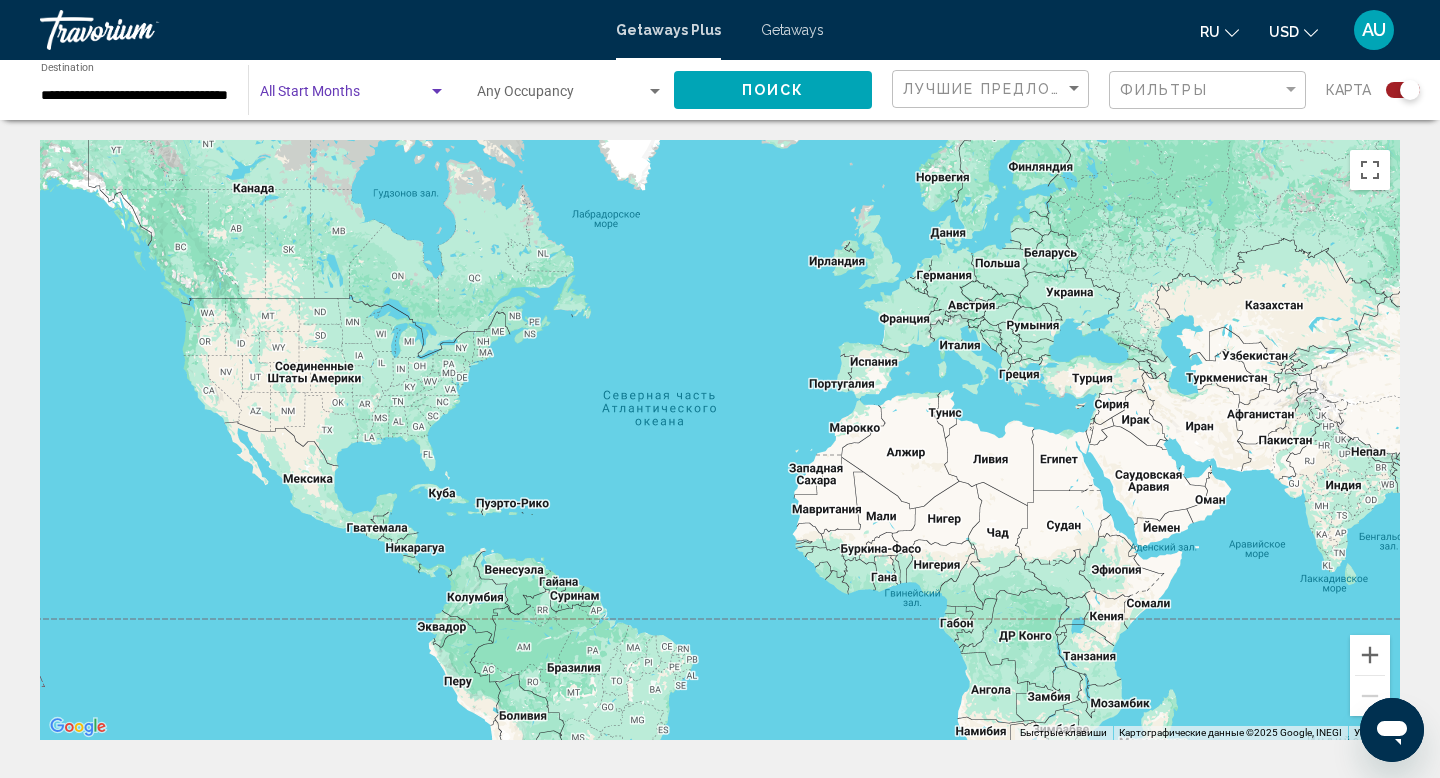 click on "Поиск" 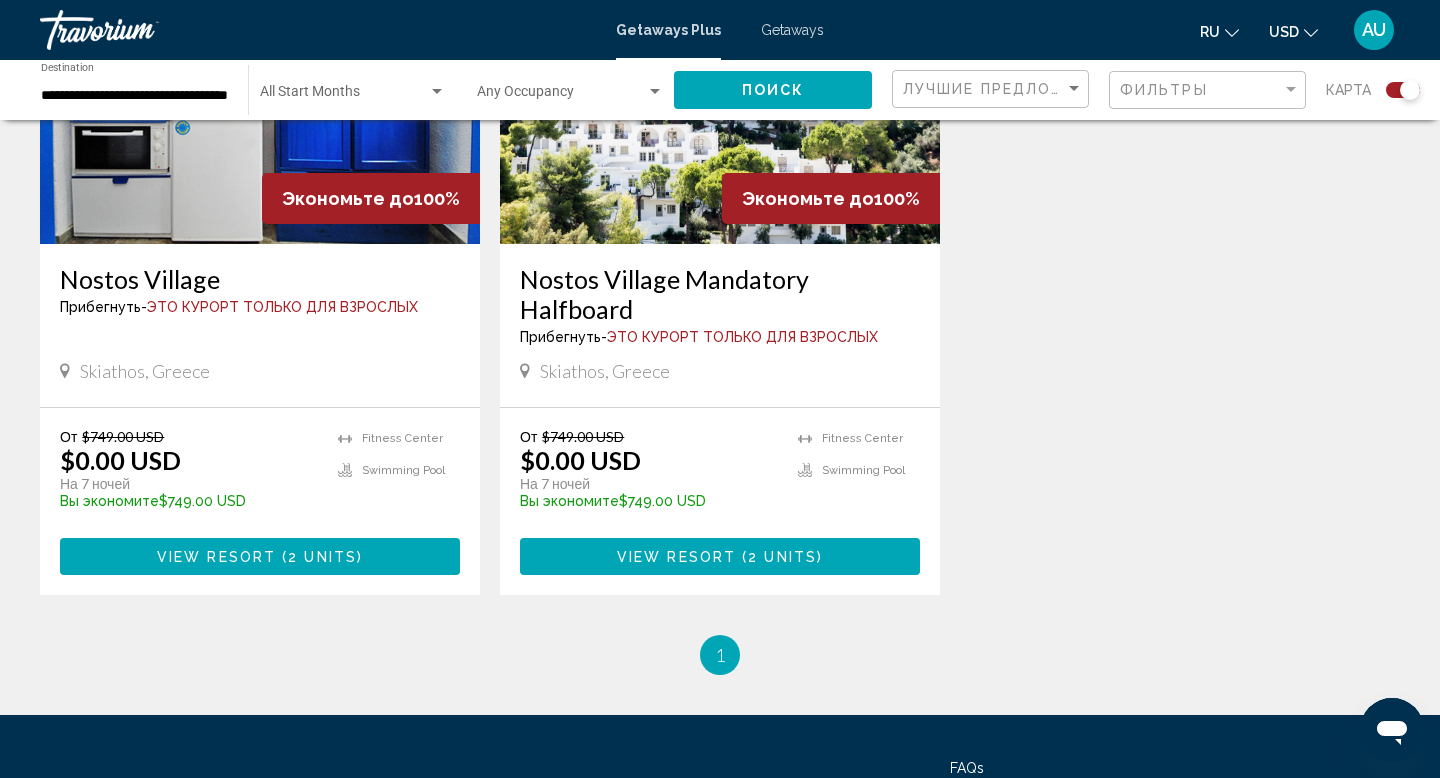scroll, scrollTop: 907, scrollLeft: 0, axis: vertical 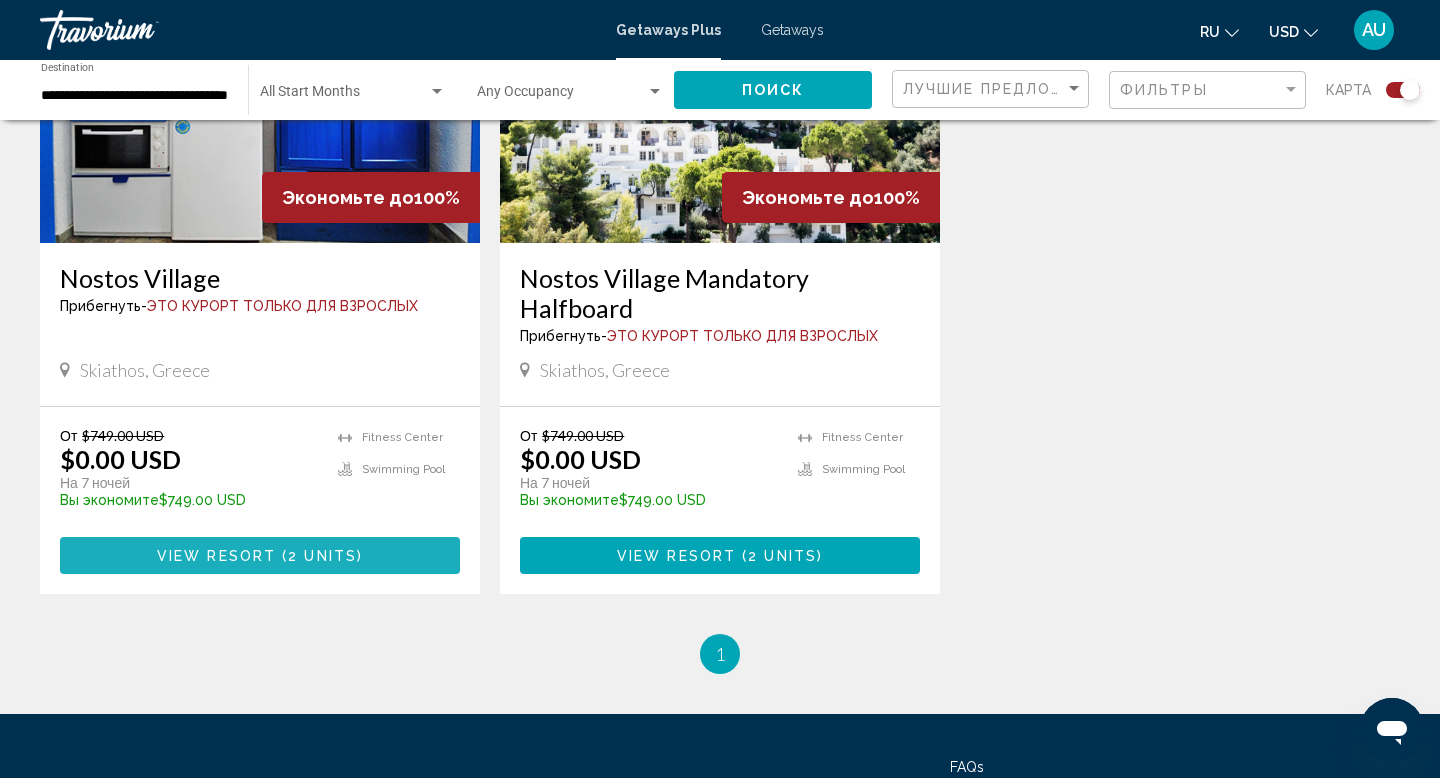 click on "View Resort    ( 2 units )" at bounding box center (260, 555) 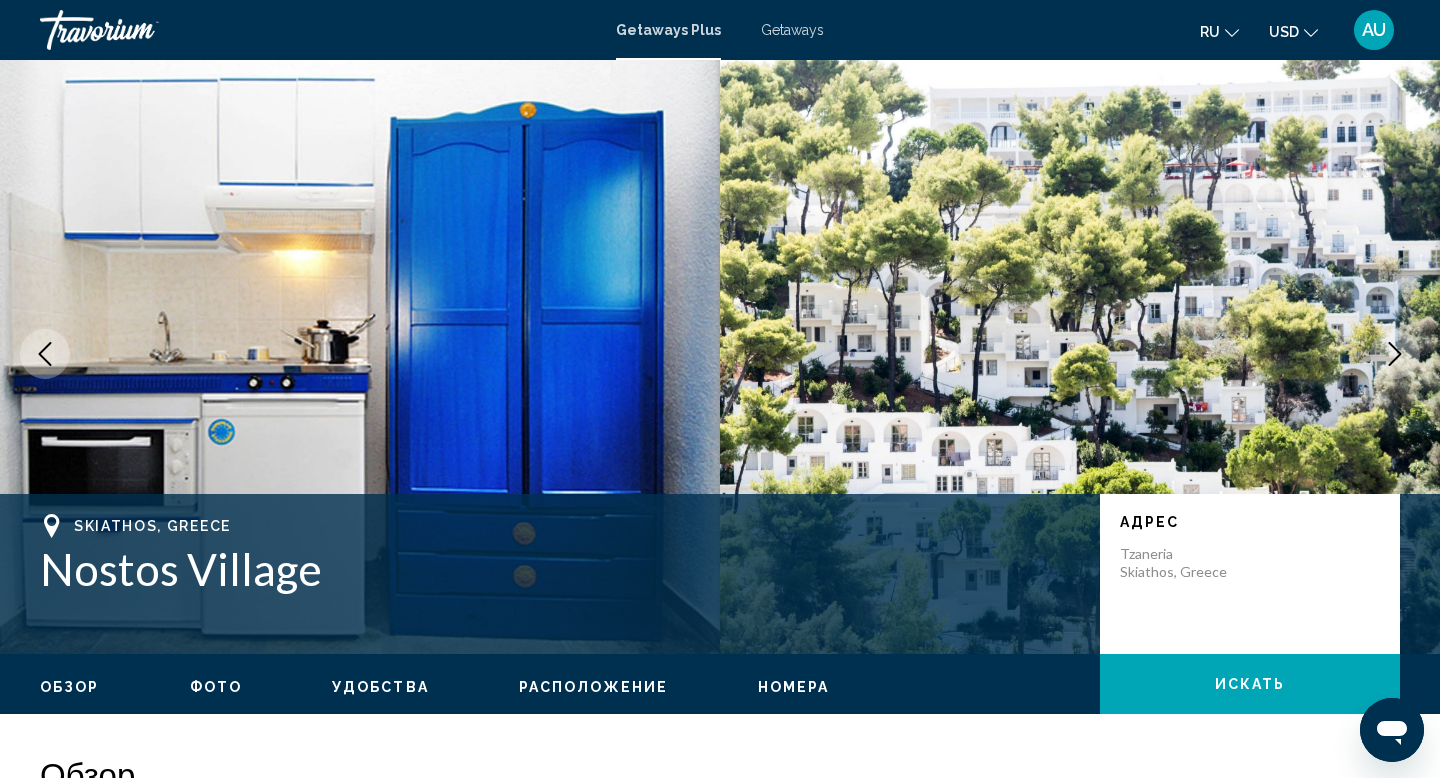 scroll, scrollTop: 0, scrollLeft: 0, axis: both 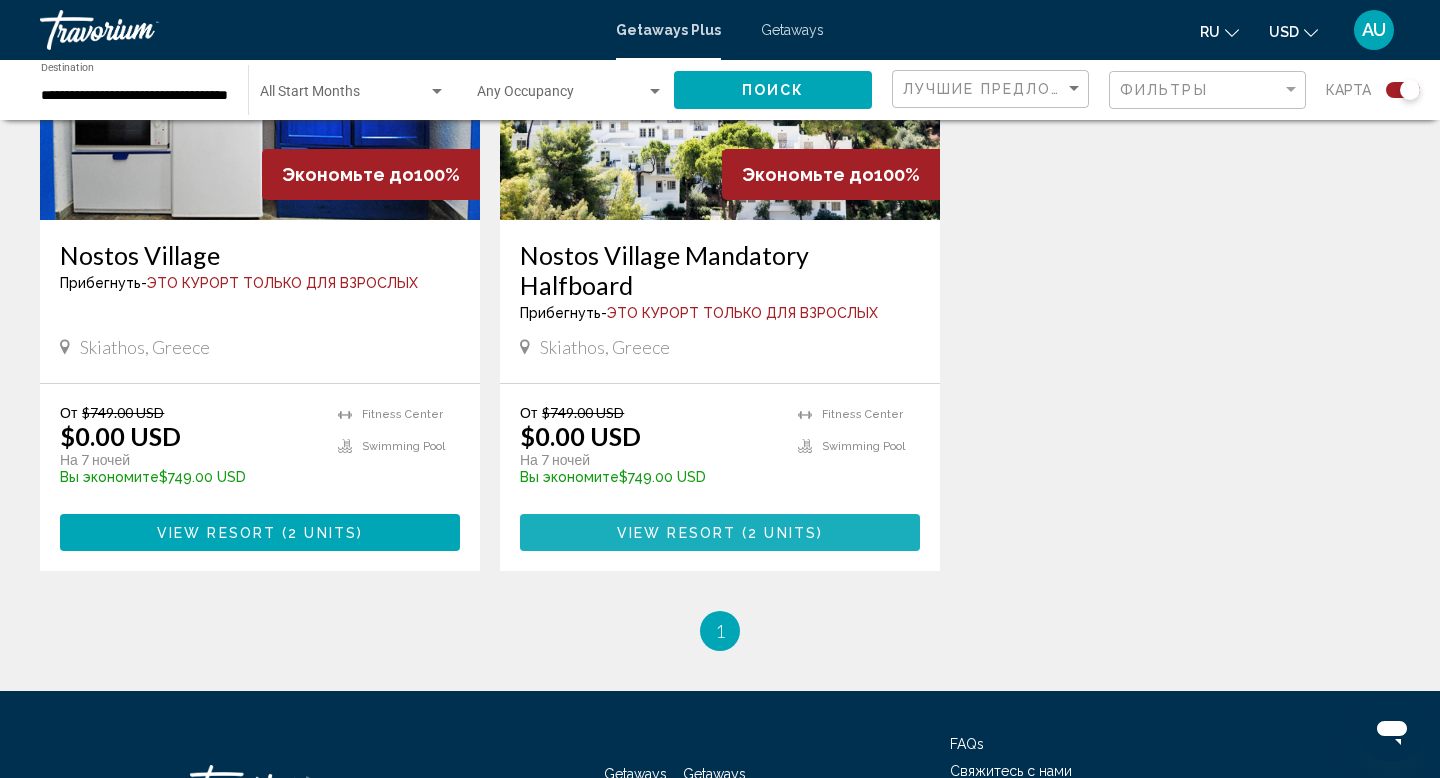 click on "View Resort" at bounding box center [676, 533] 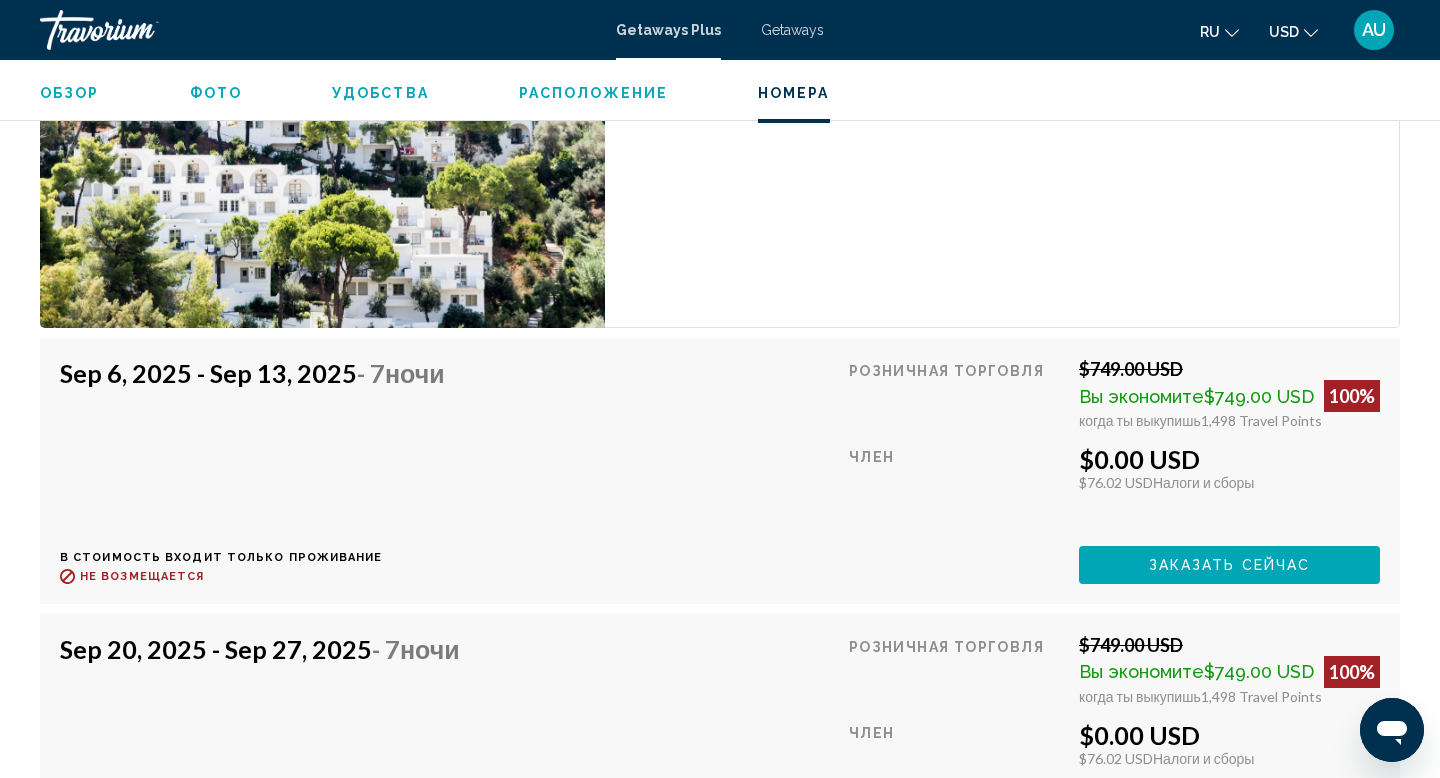scroll, scrollTop: 3585, scrollLeft: 0, axis: vertical 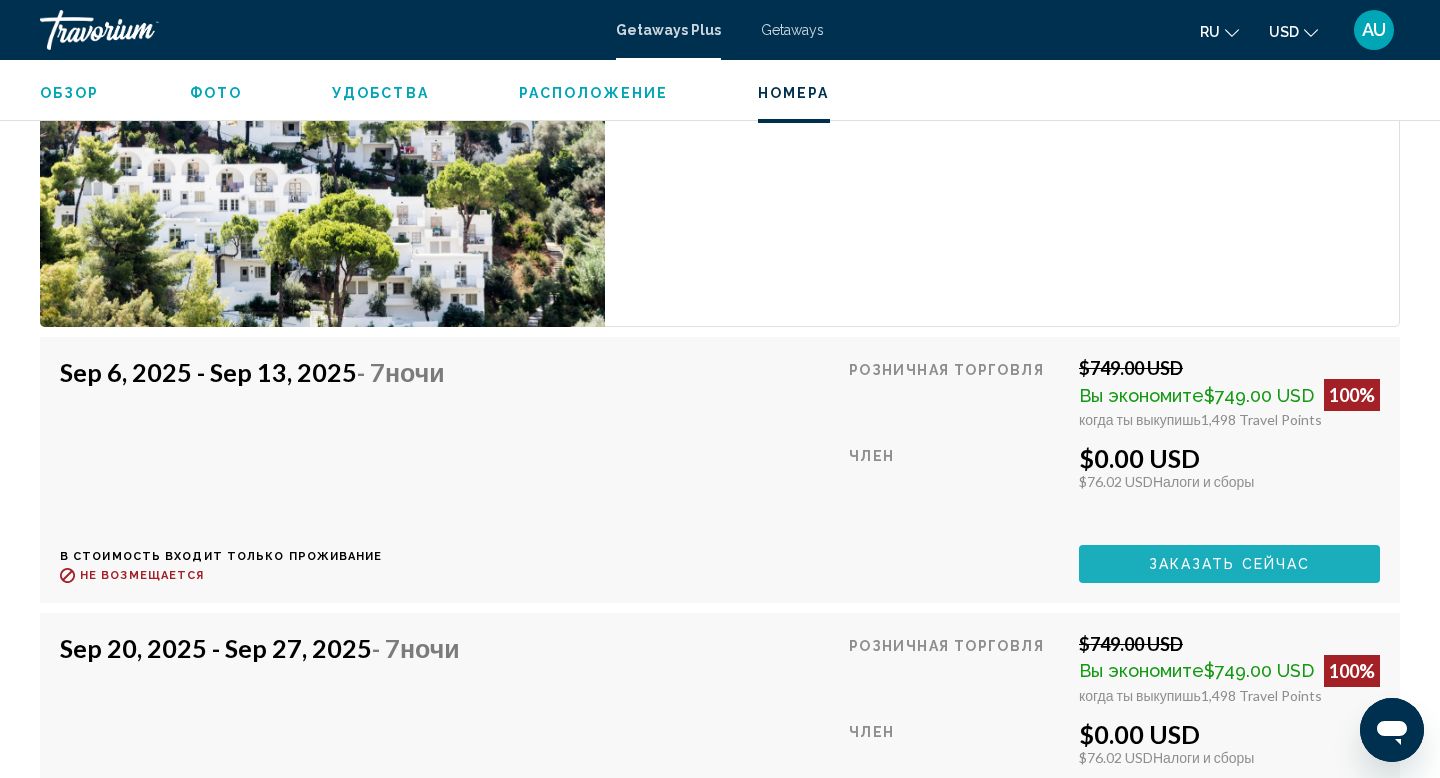click on "Заказать сейчас" at bounding box center [1230, 565] 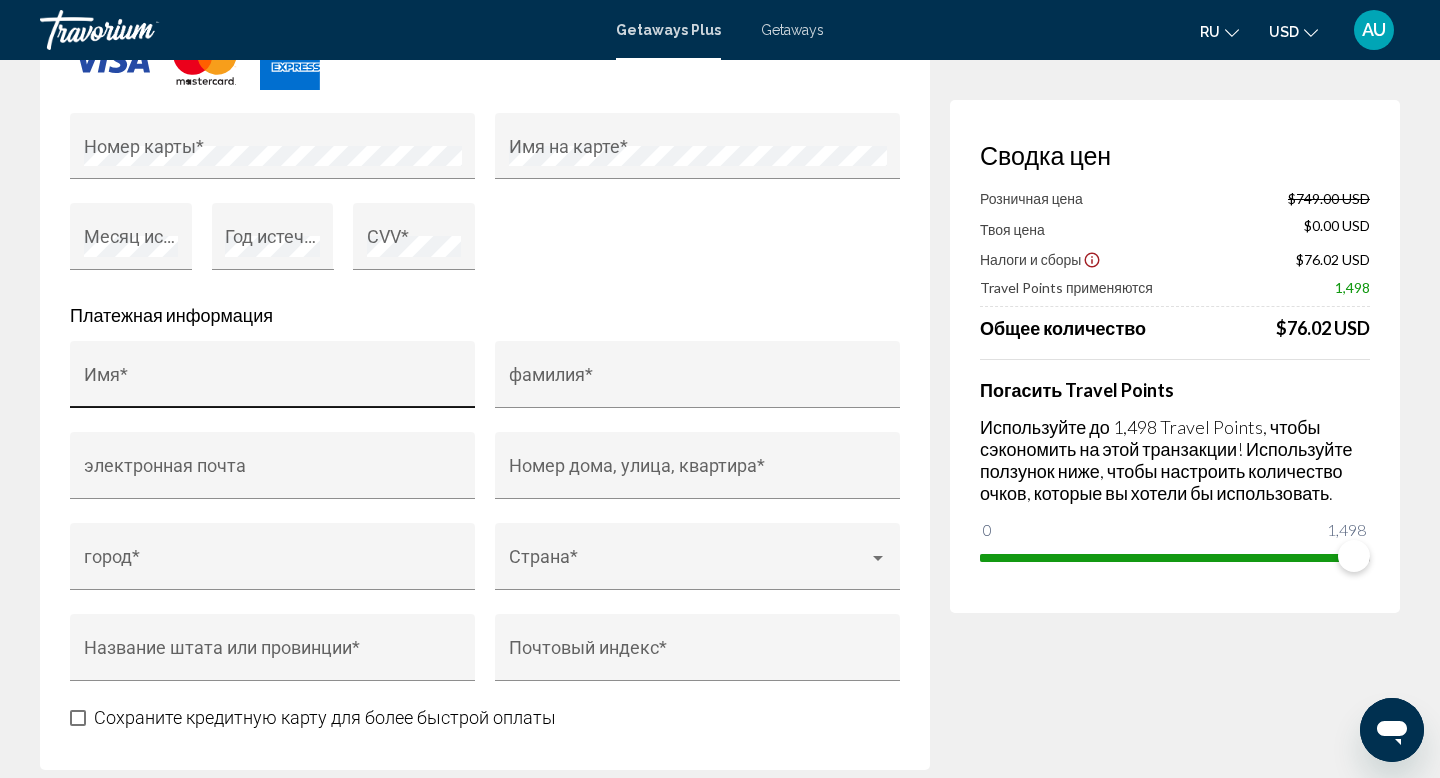 scroll, scrollTop: 1790, scrollLeft: 0, axis: vertical 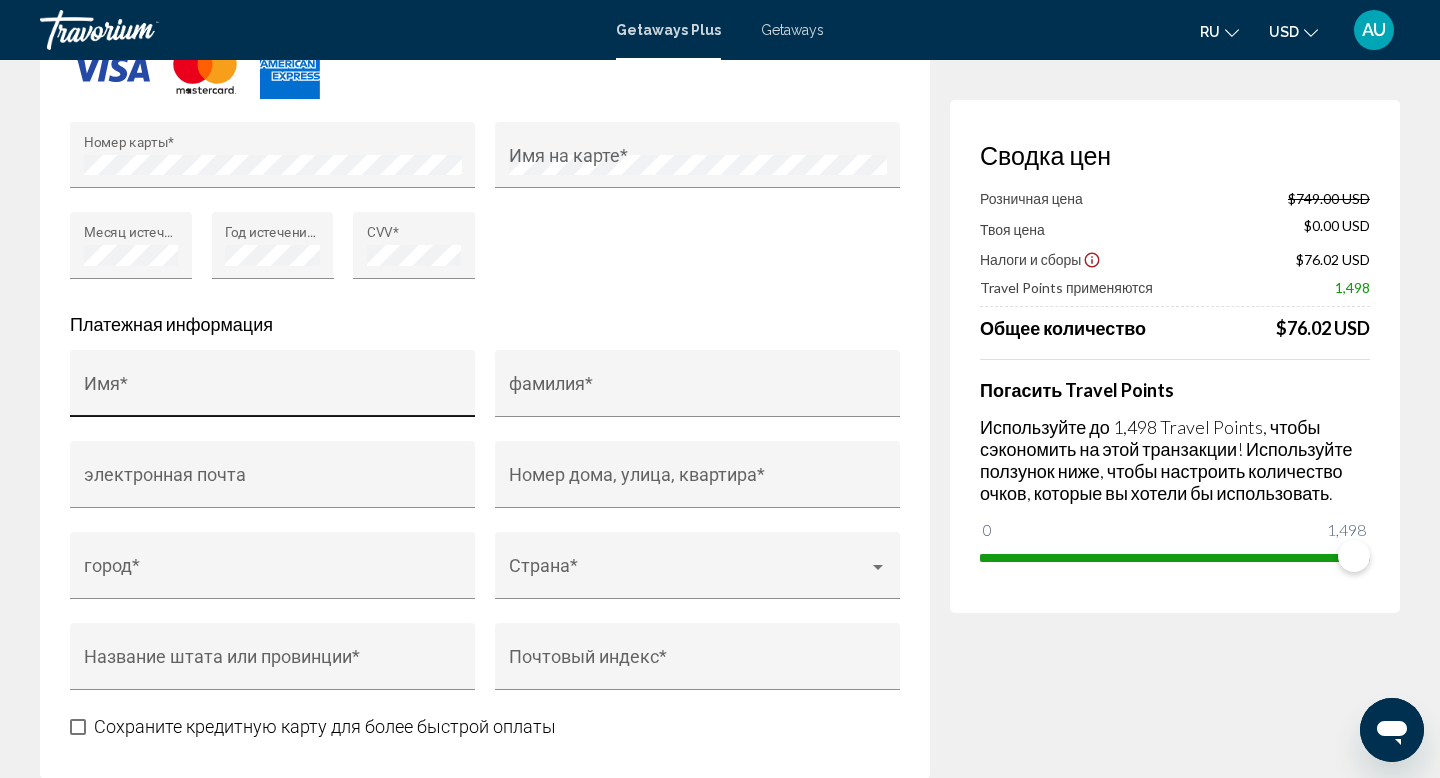 click on "Имя  *" at bounding box center (273, 390) 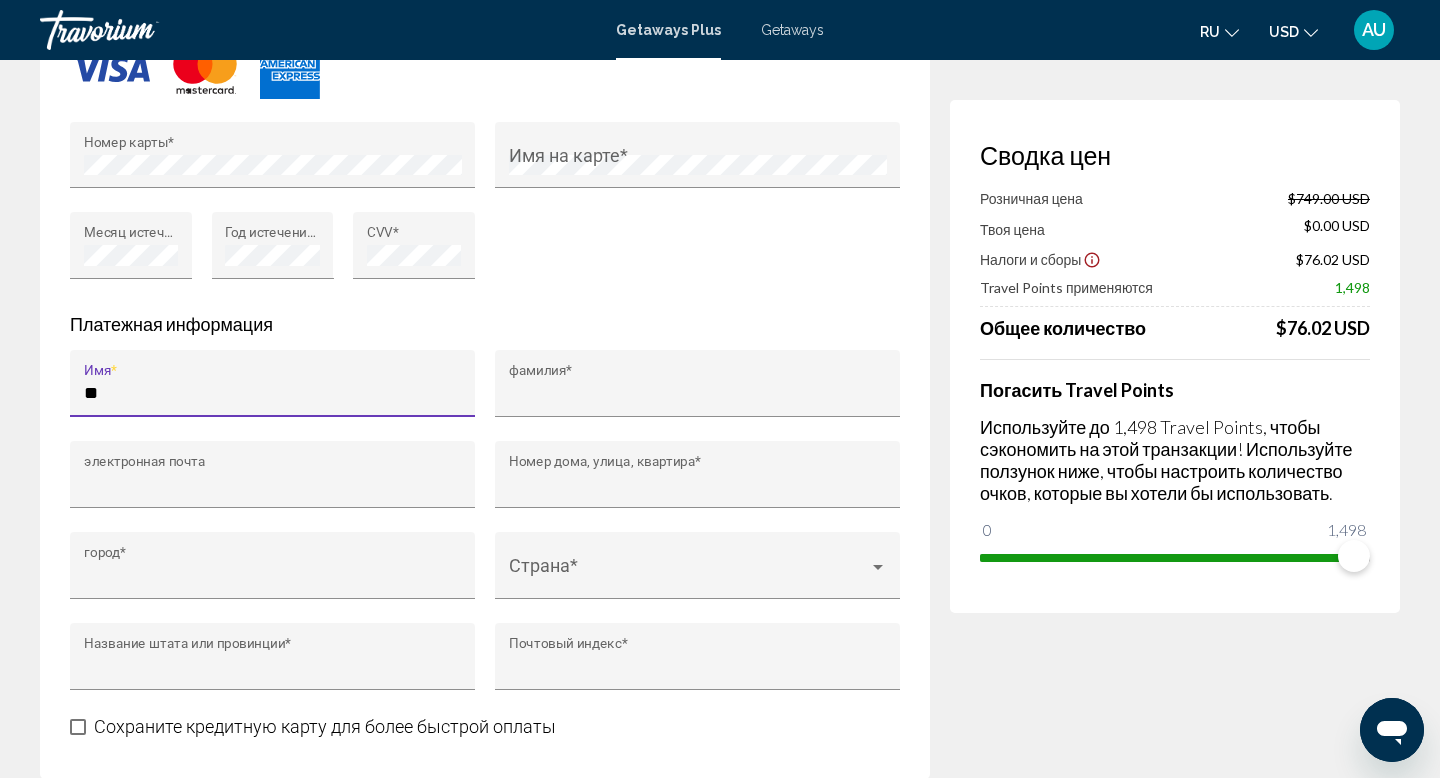 type on "*******" 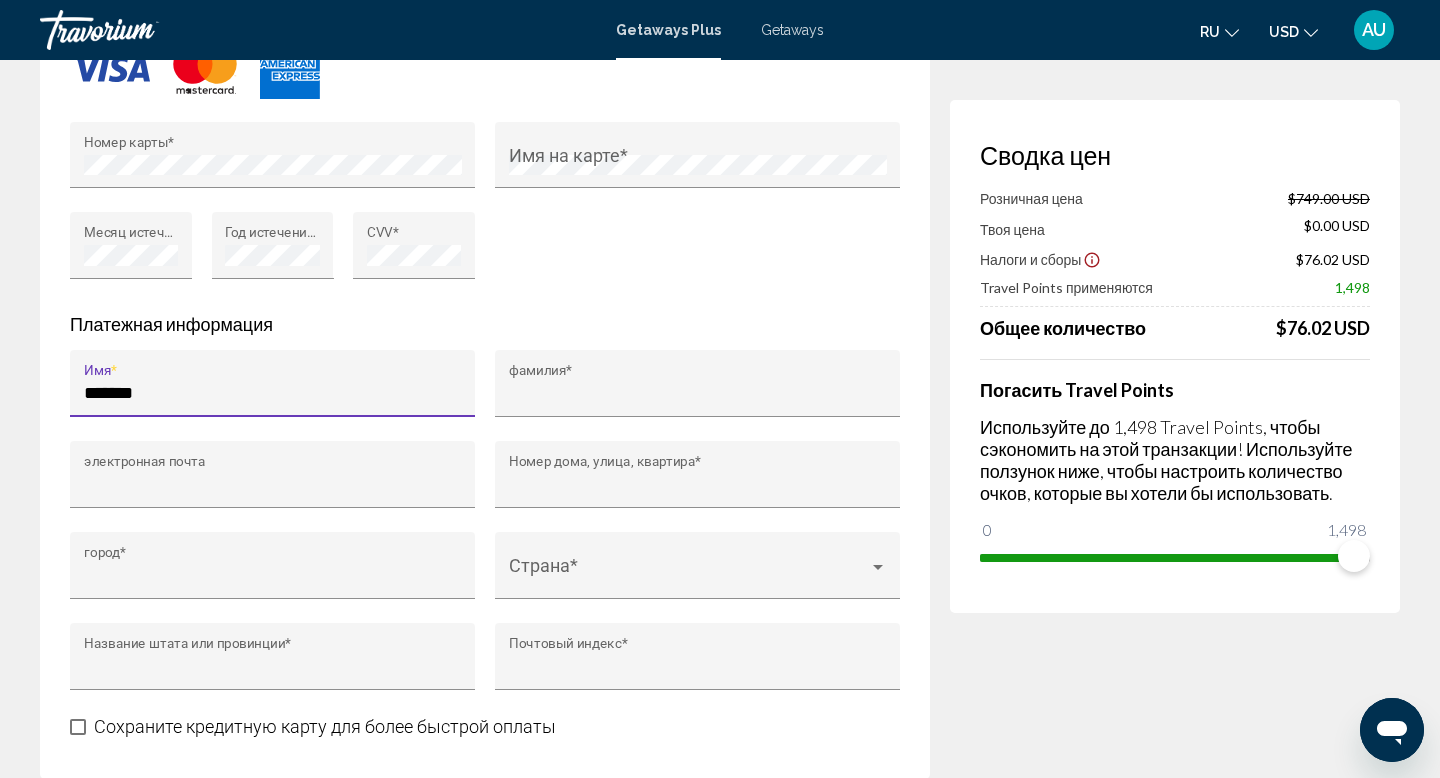 type on "**********" 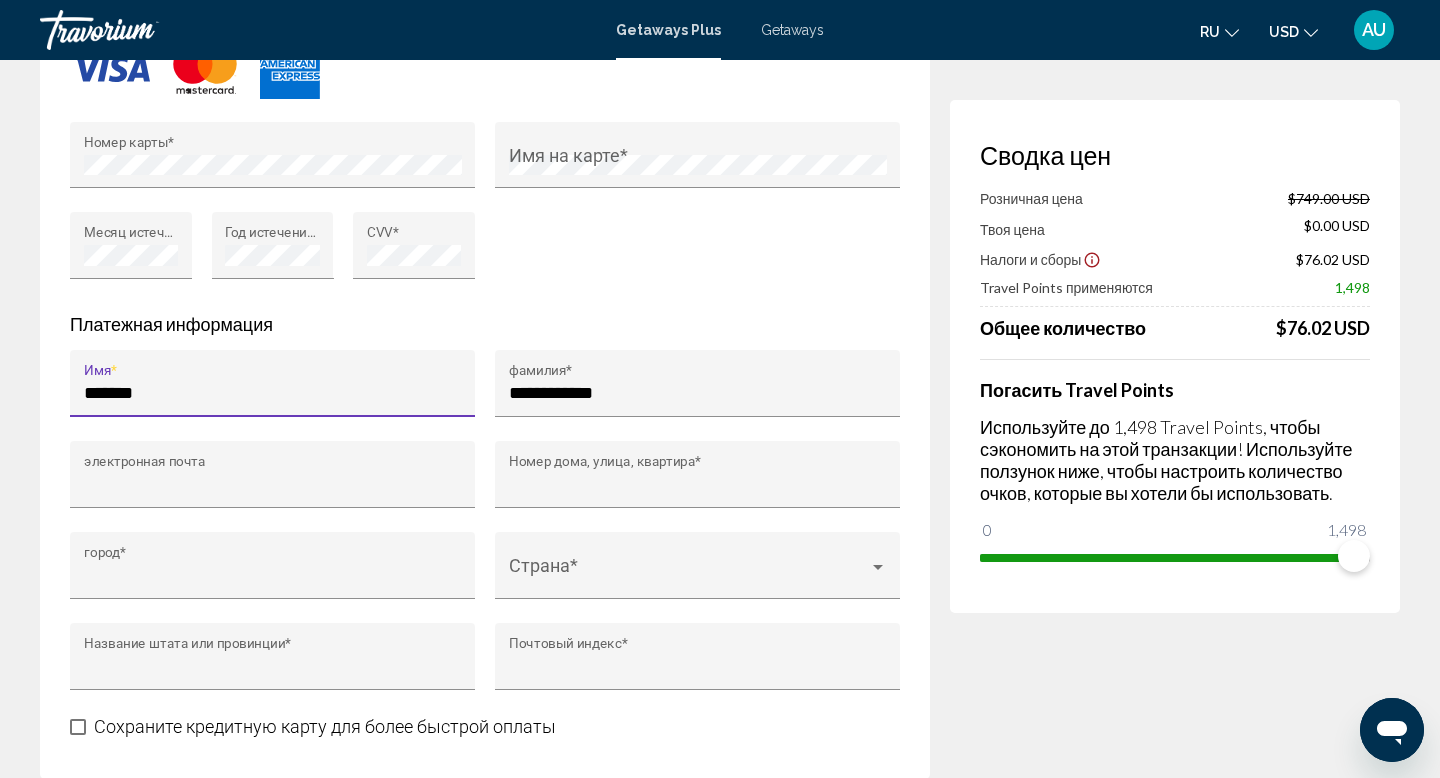 type on "**********" 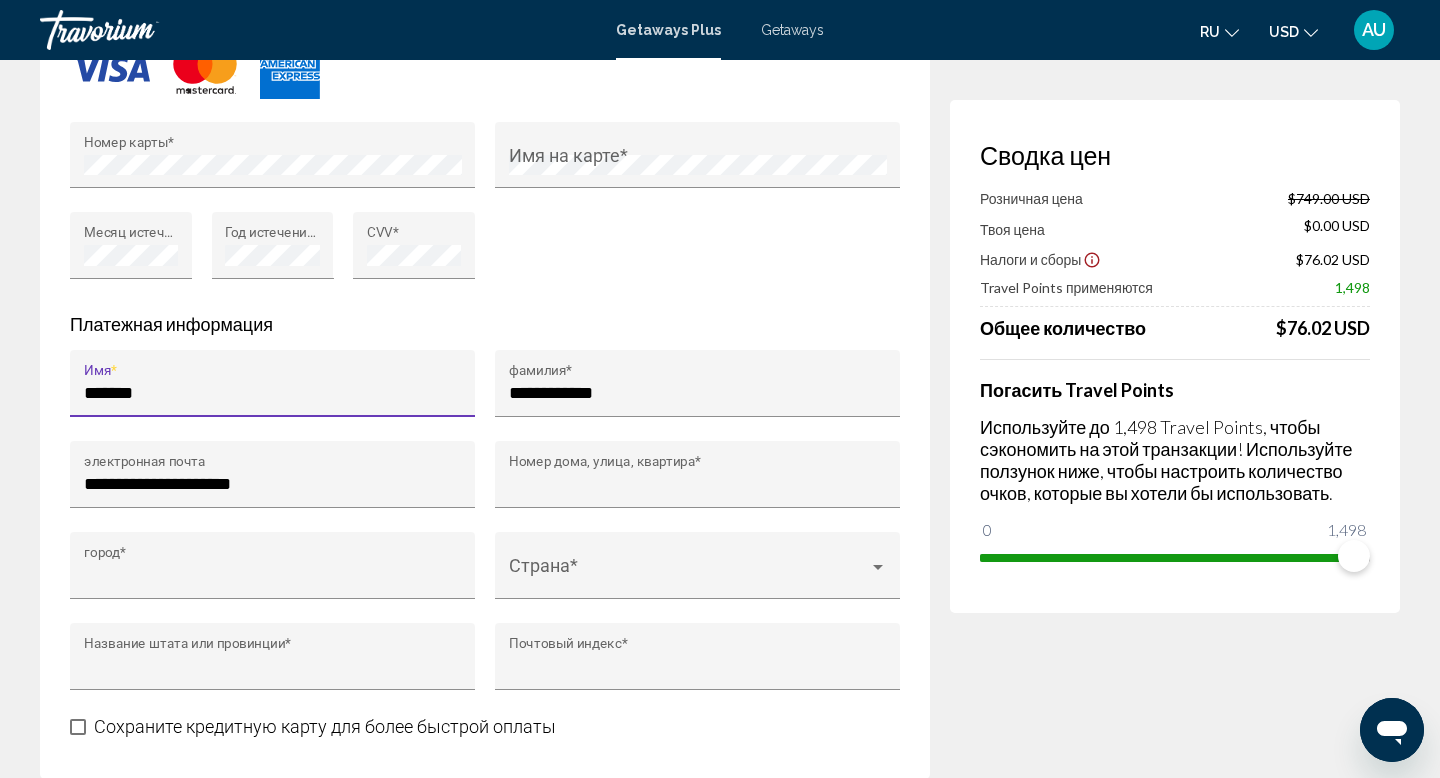 type on "**********" 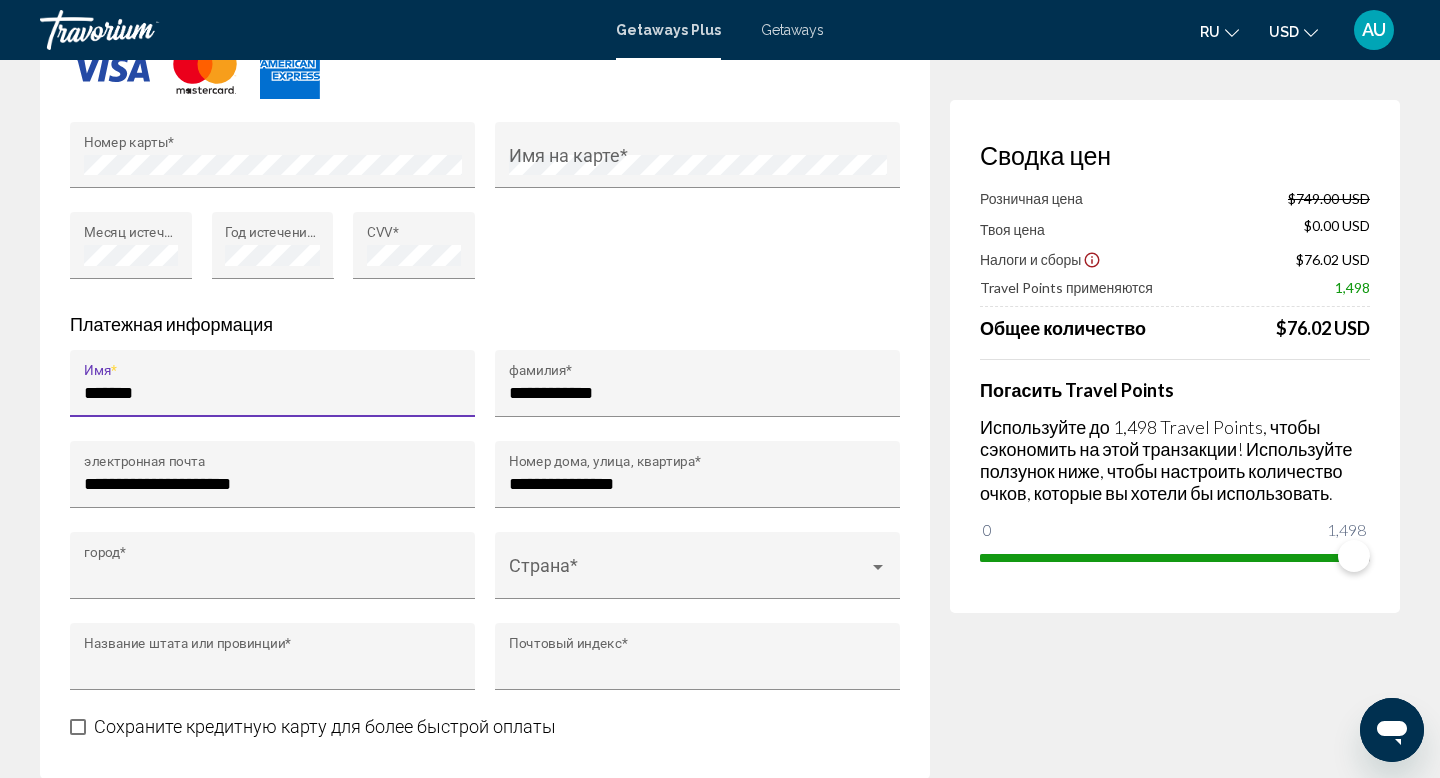 type on "********" 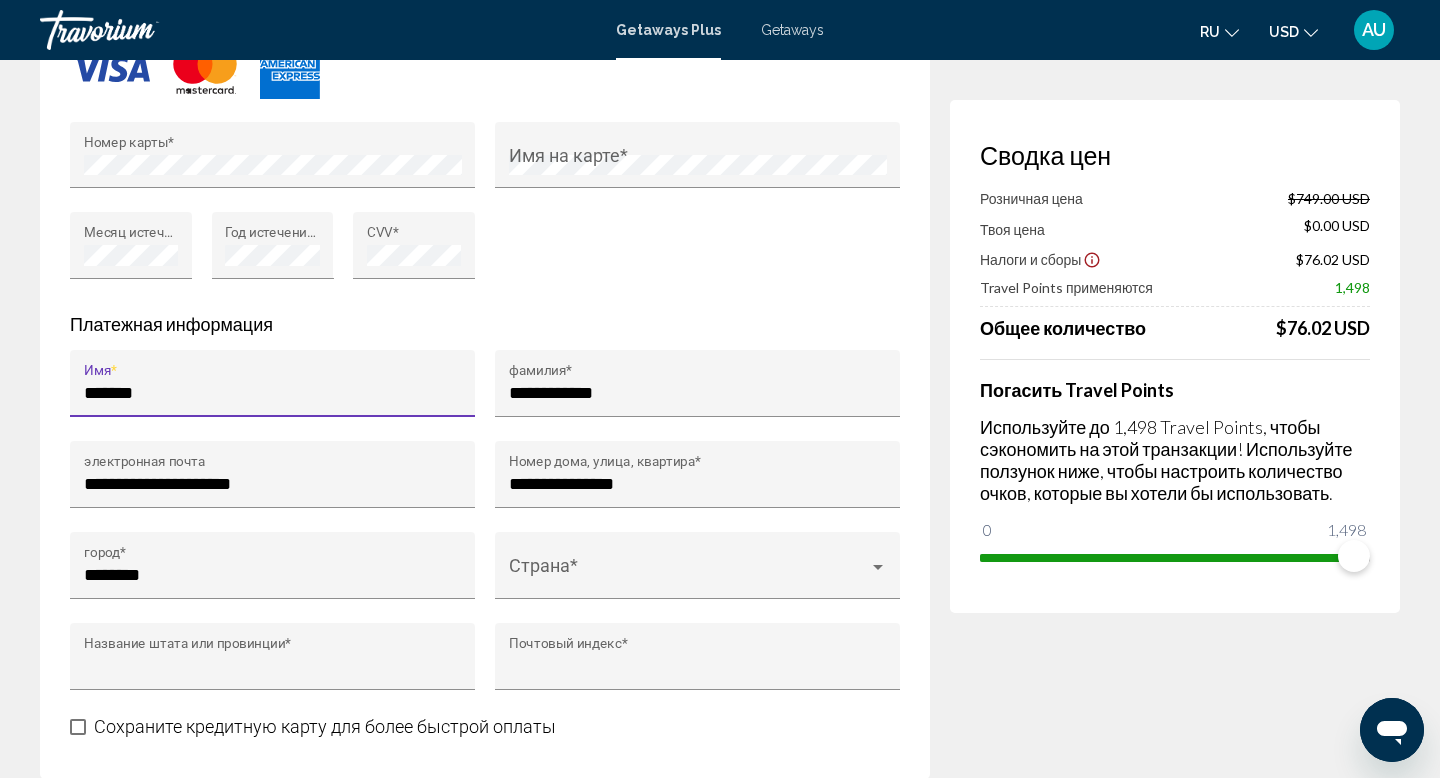 type on "**********" 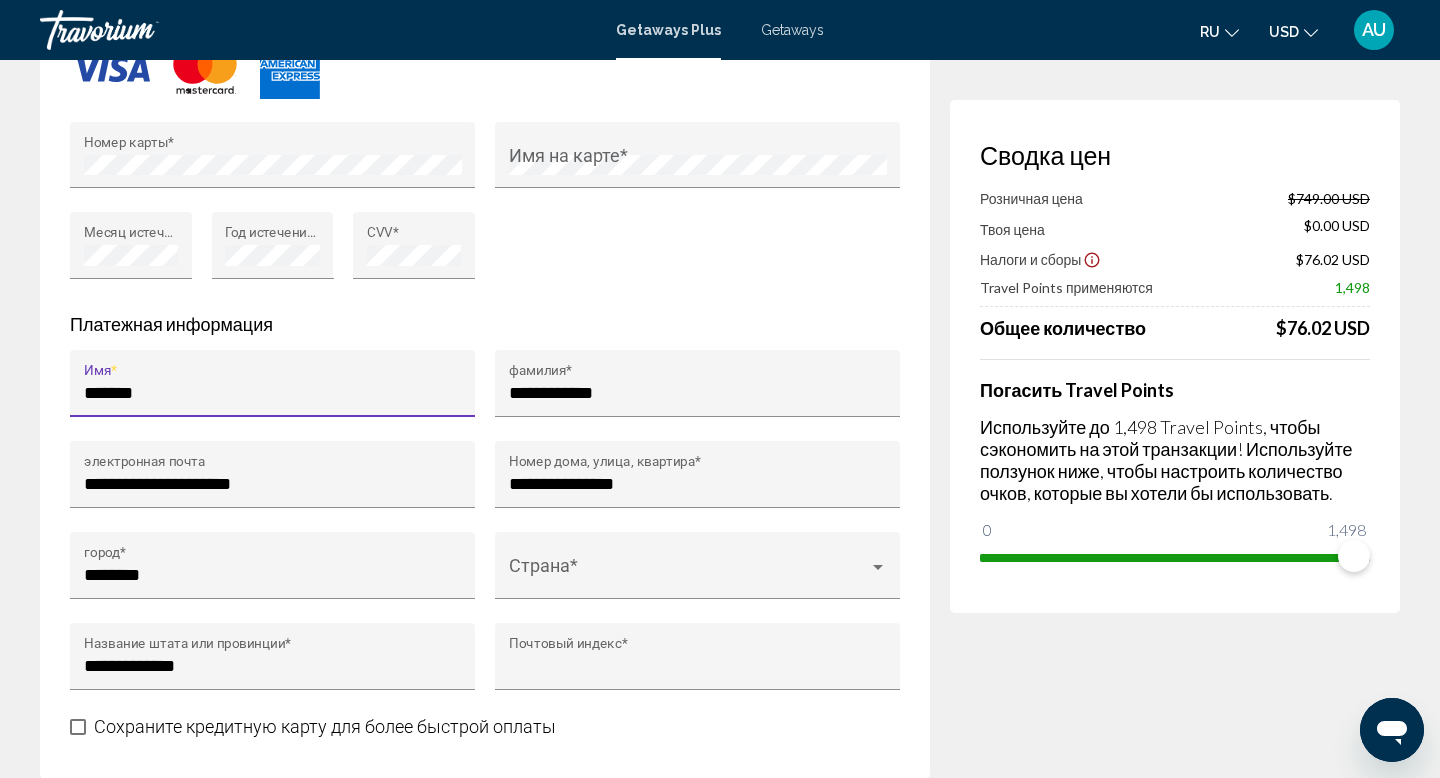 type on "********" 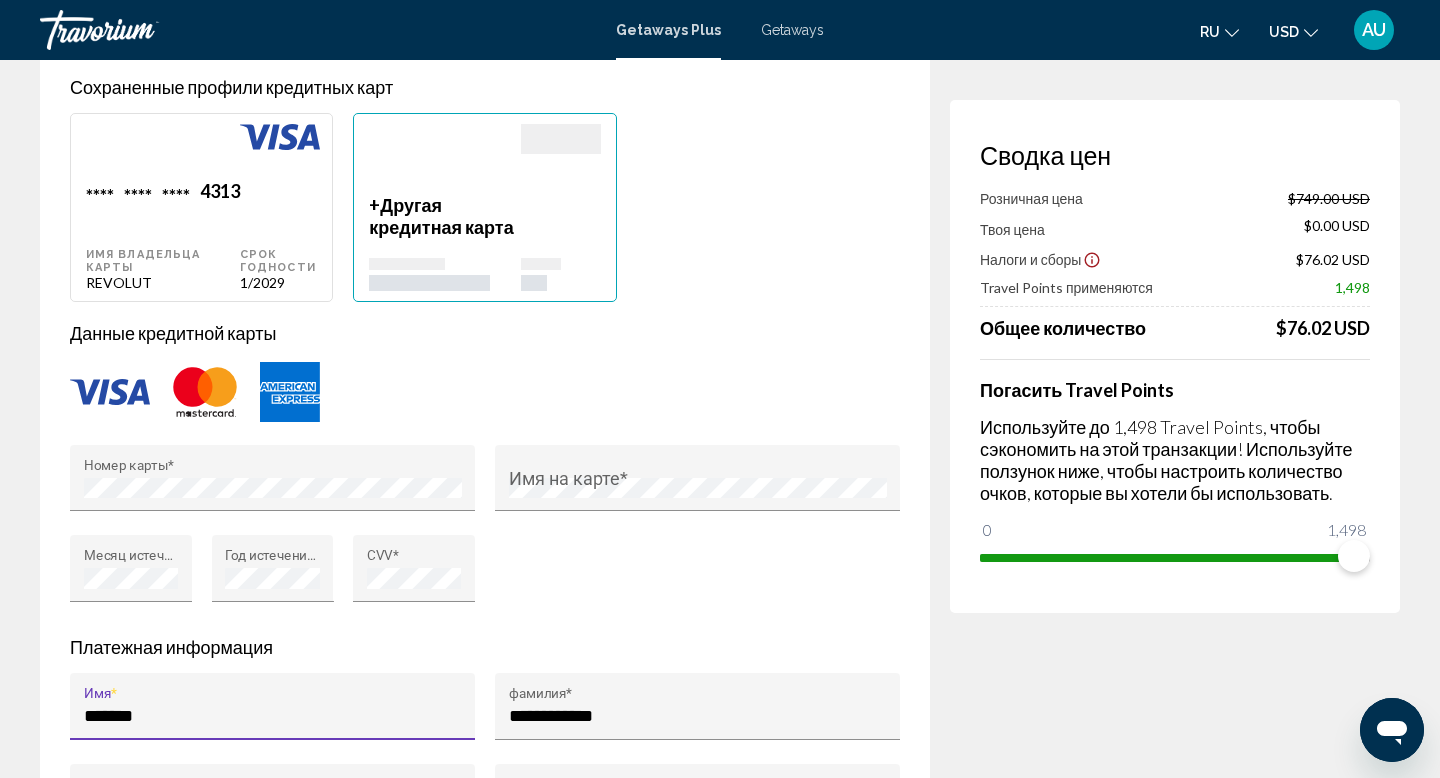 scroll, scrollTop: 1463, scrollLeft: 0, axis: vertical 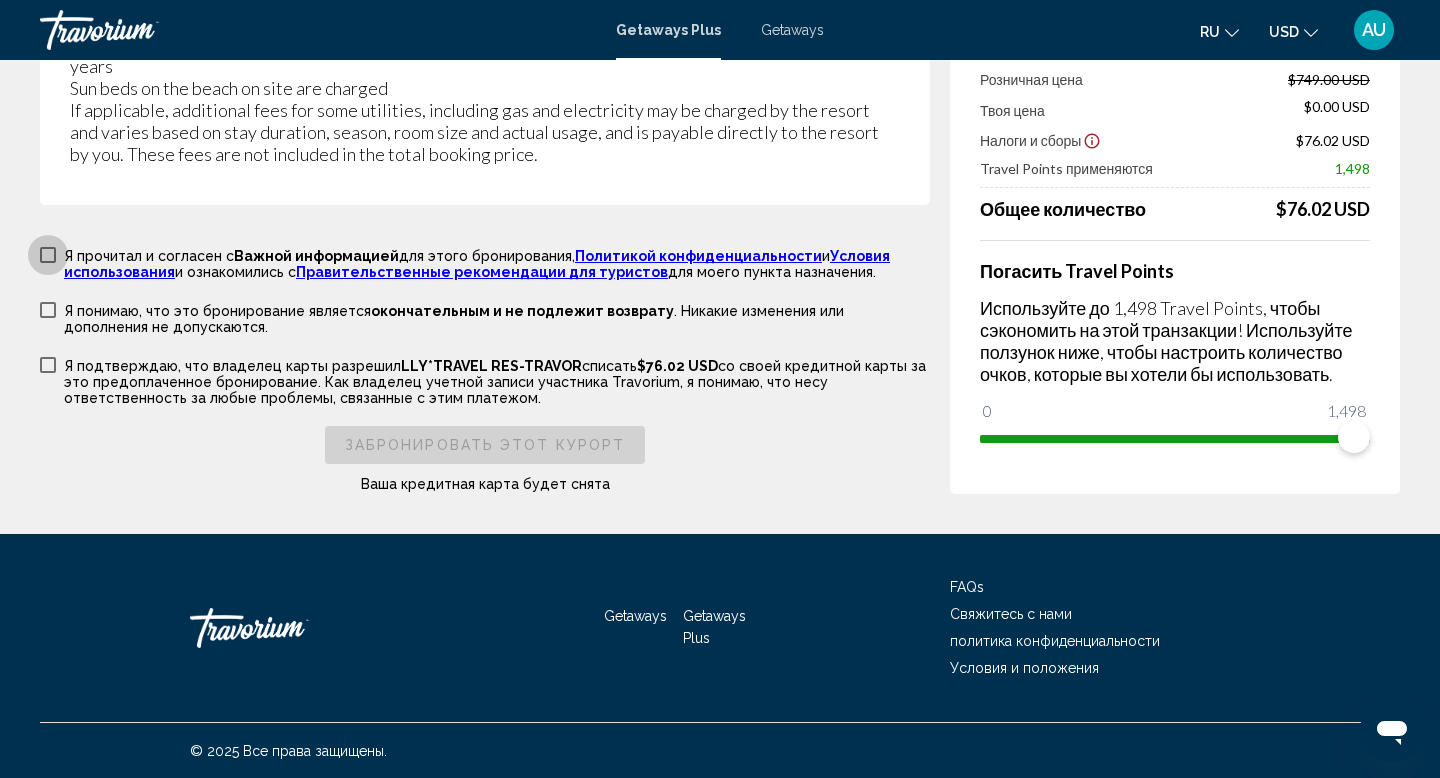 click at bounding box center (48, 255) 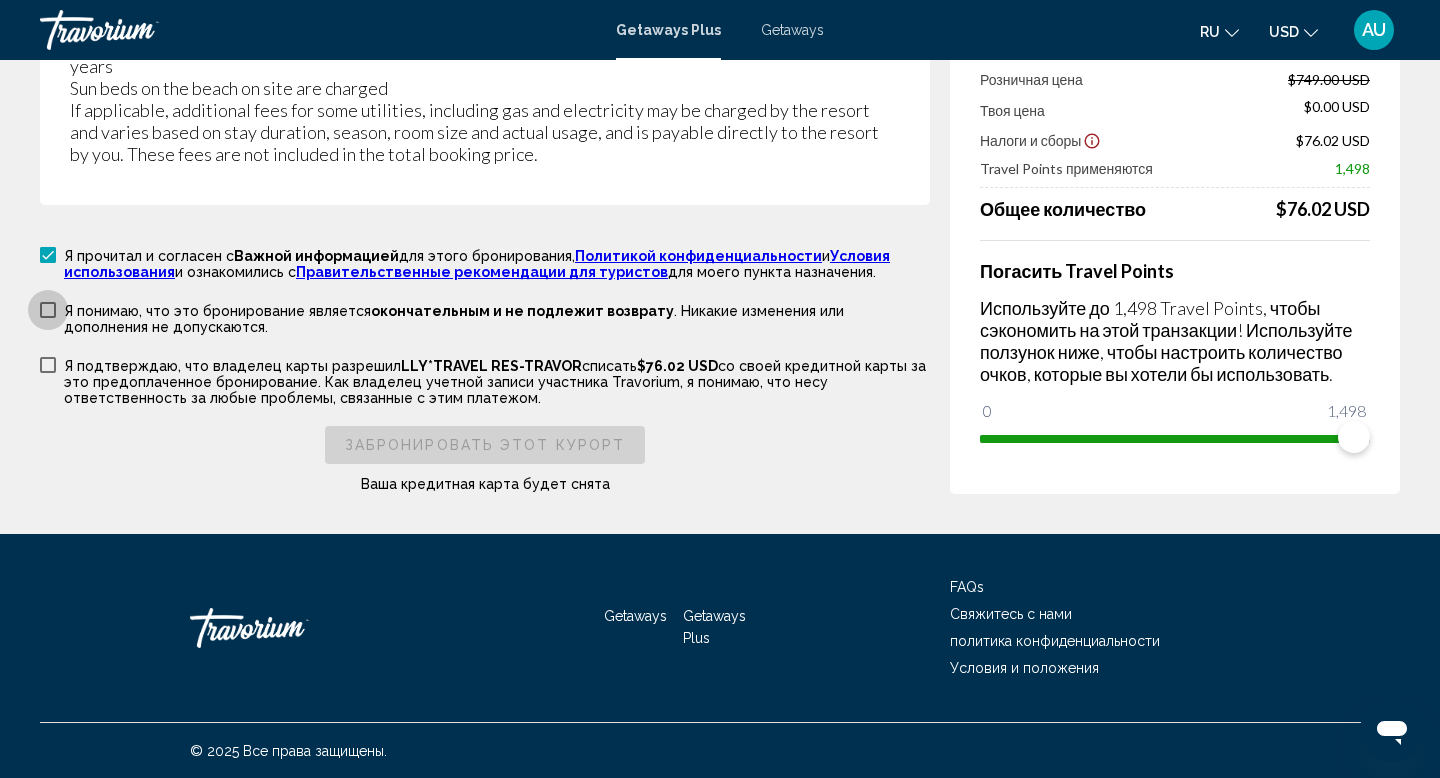 click at bounding box center [48, 310] 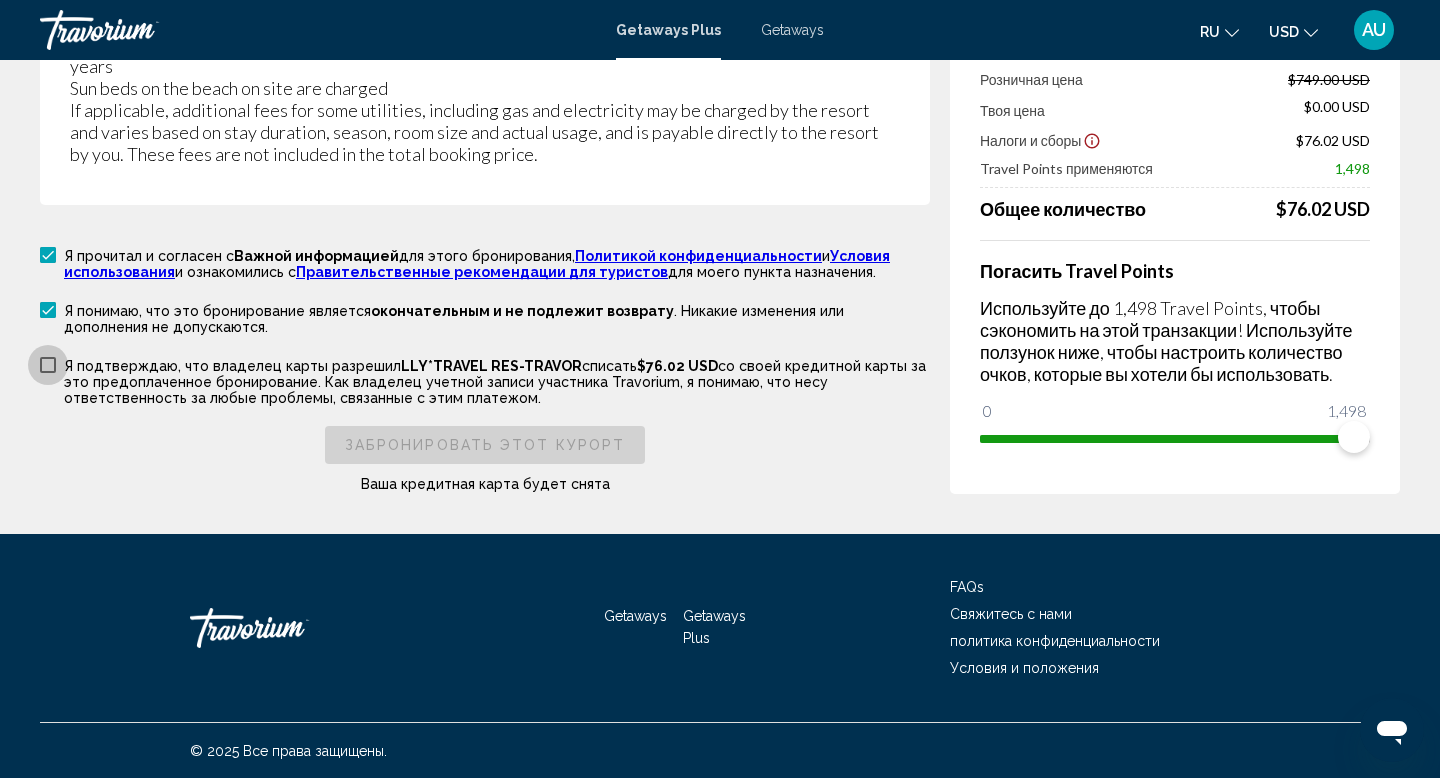 click at bounding box center [48, 365] 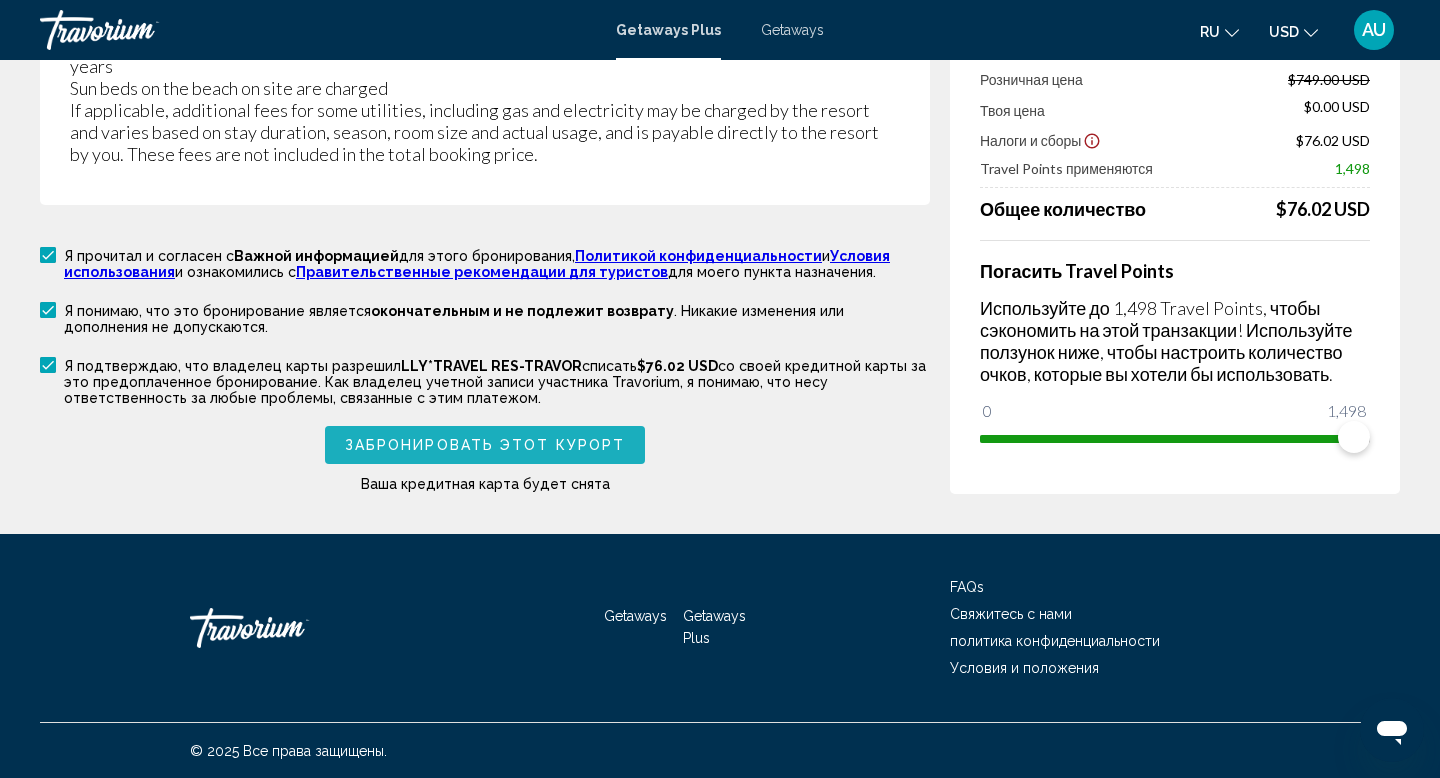 click on "Забронировать этот курорт" at bounding box center (485, 446) 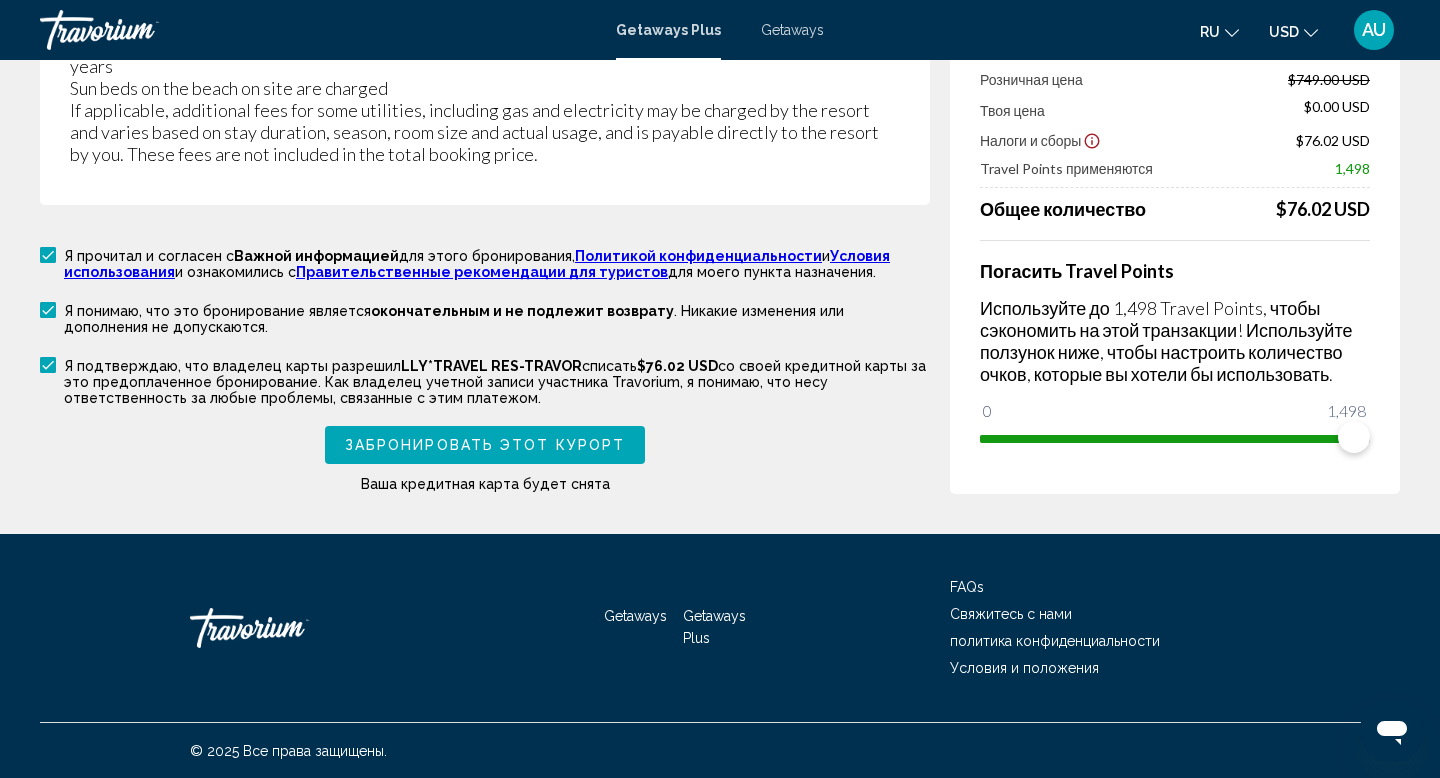 scroll, scrollTop: 493, scrollLeft: 0, axis: vertical 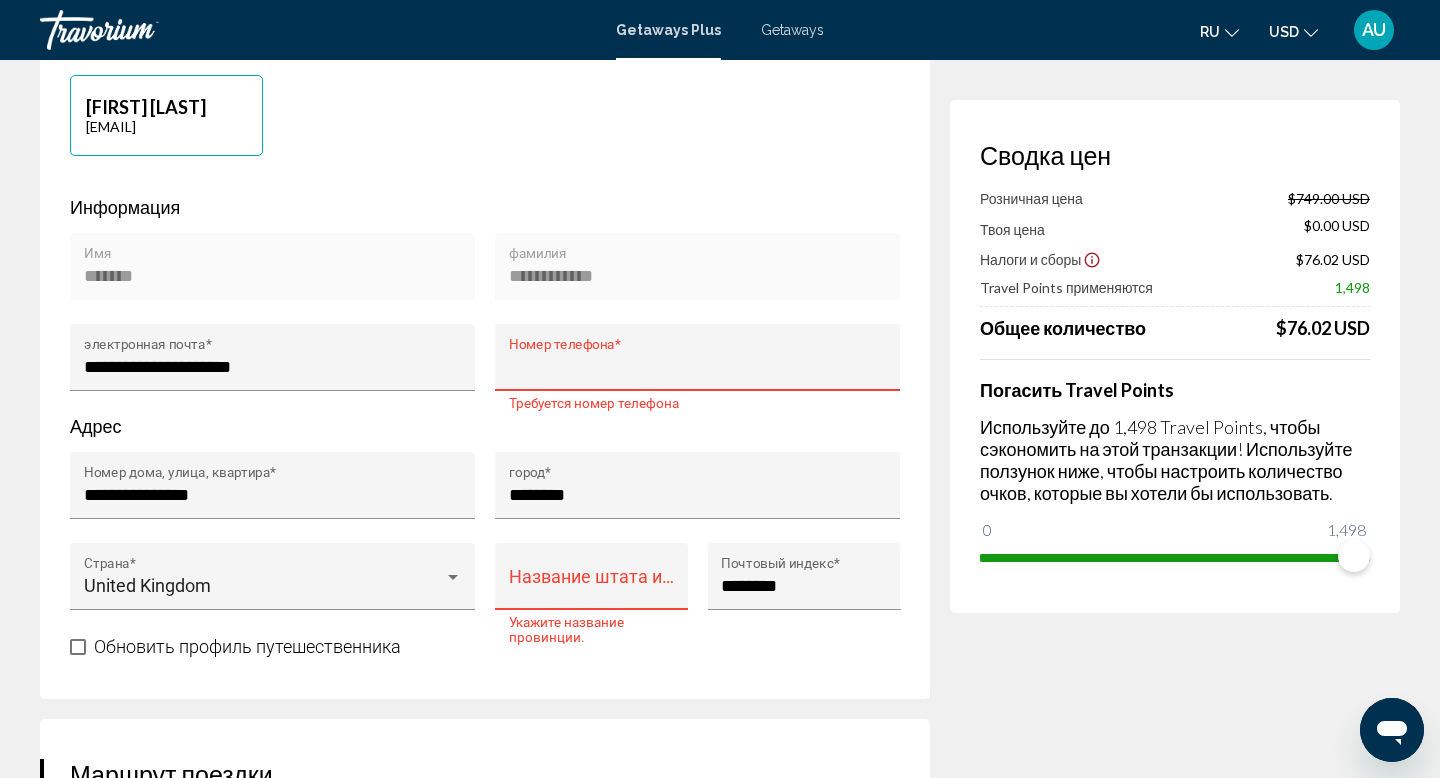 click on "Номер телефона  *" at bounding box center (698, 367) 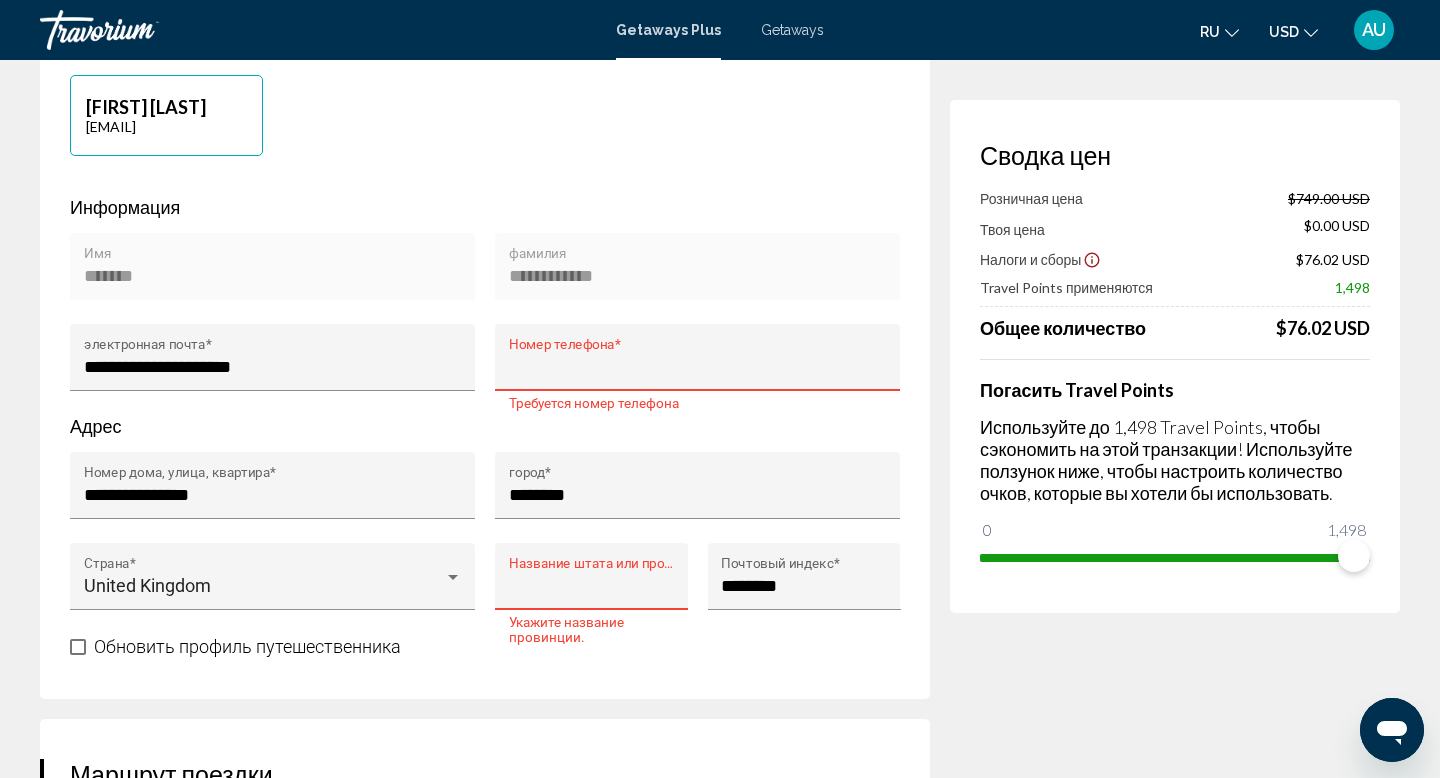type on "**********" 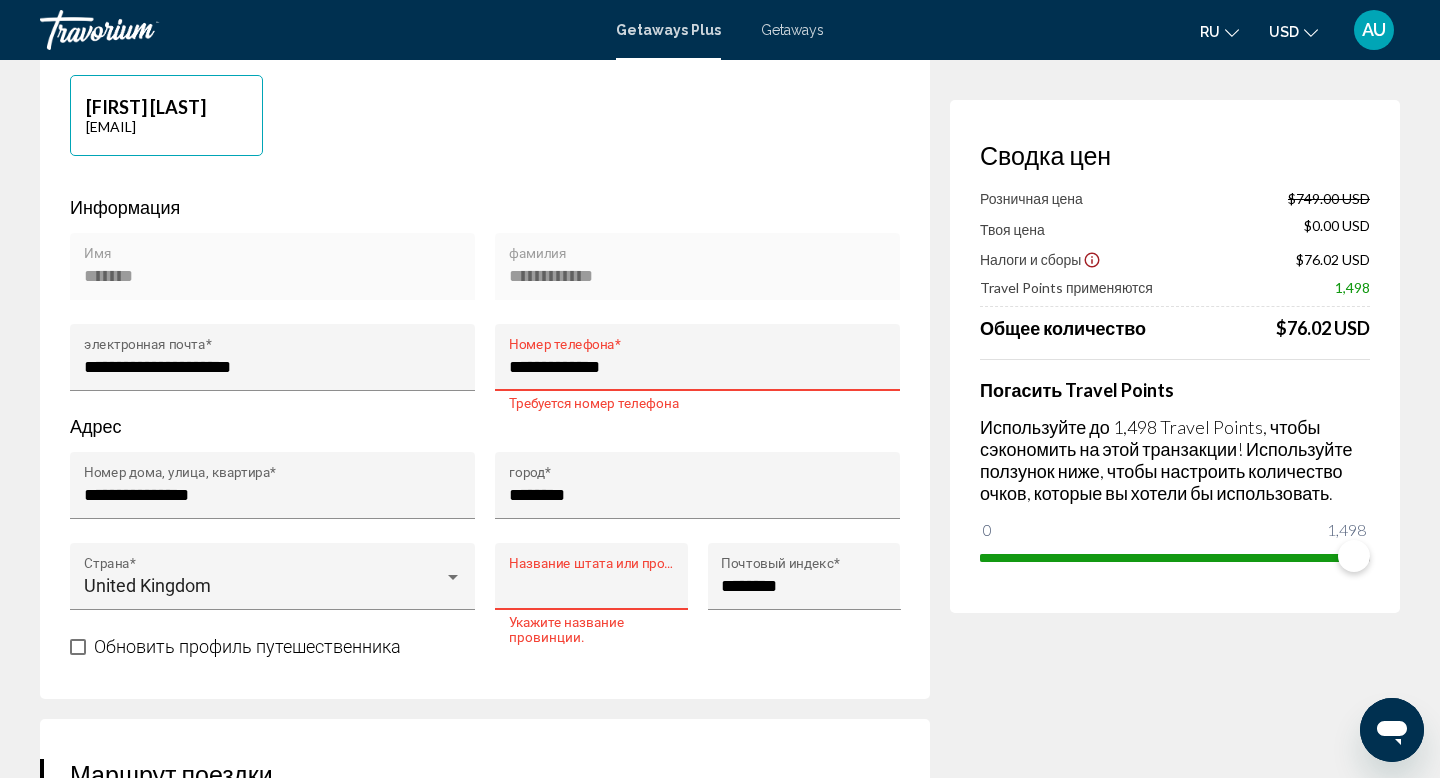 type on "**********" 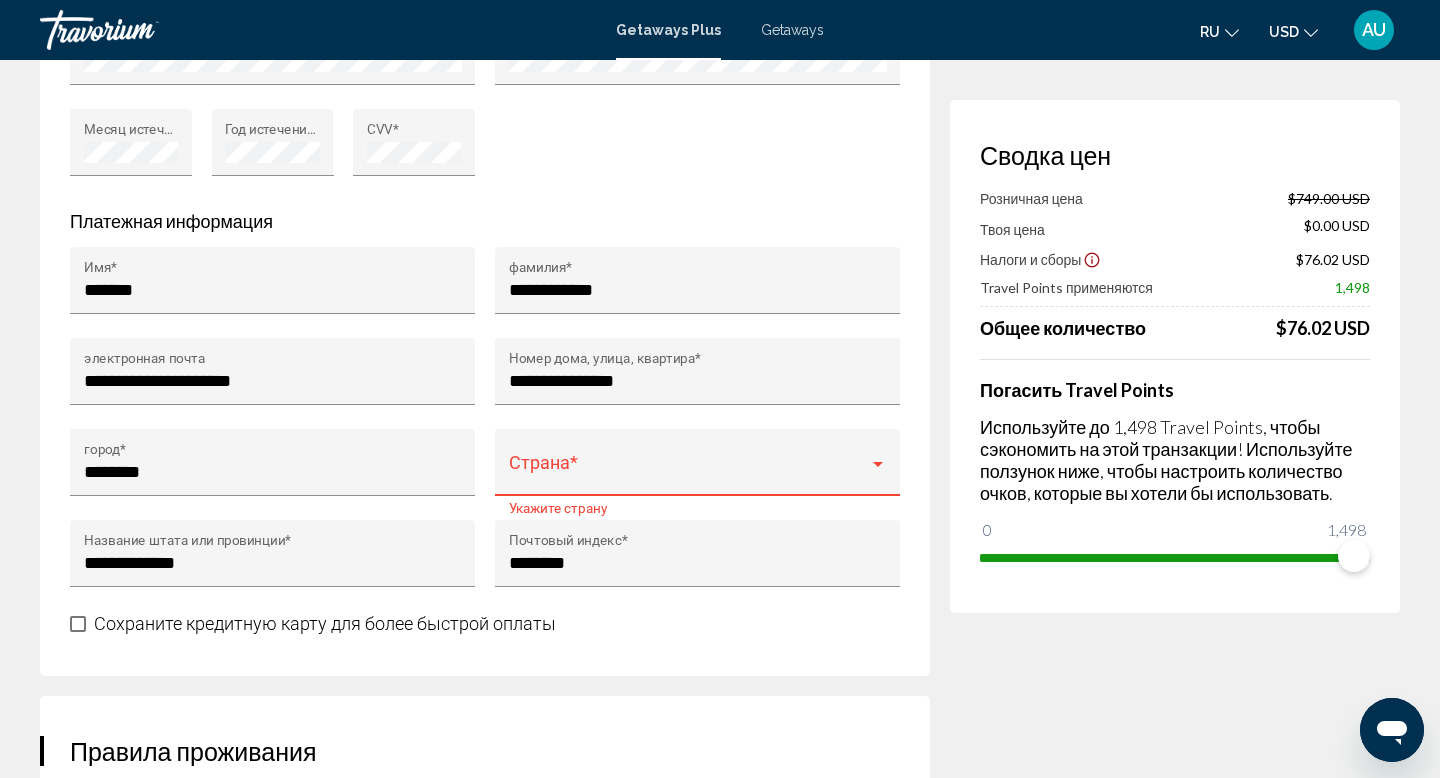 scroll, scrollTop: 1900, scrollLeft: 0, axis: vertical 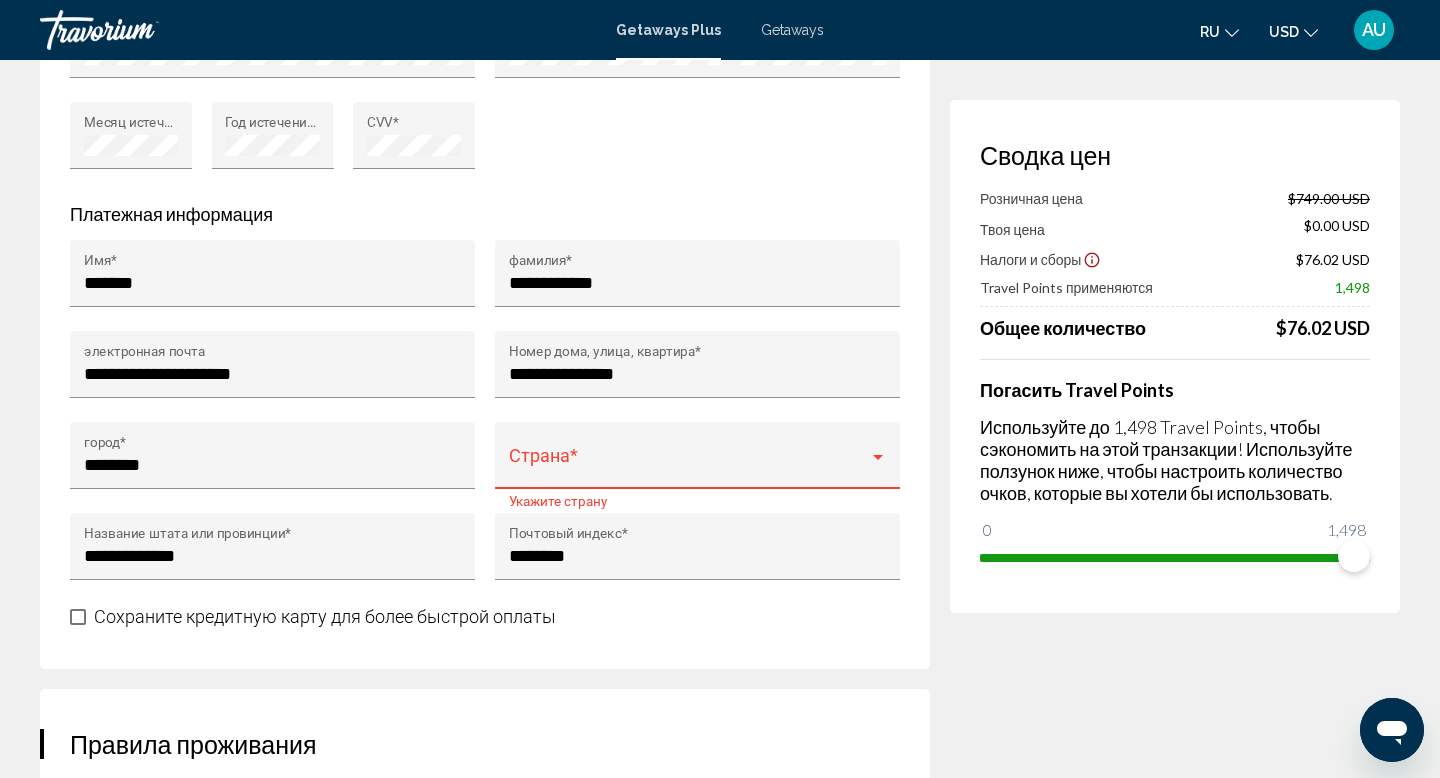 click at bounding box center [878, 457] 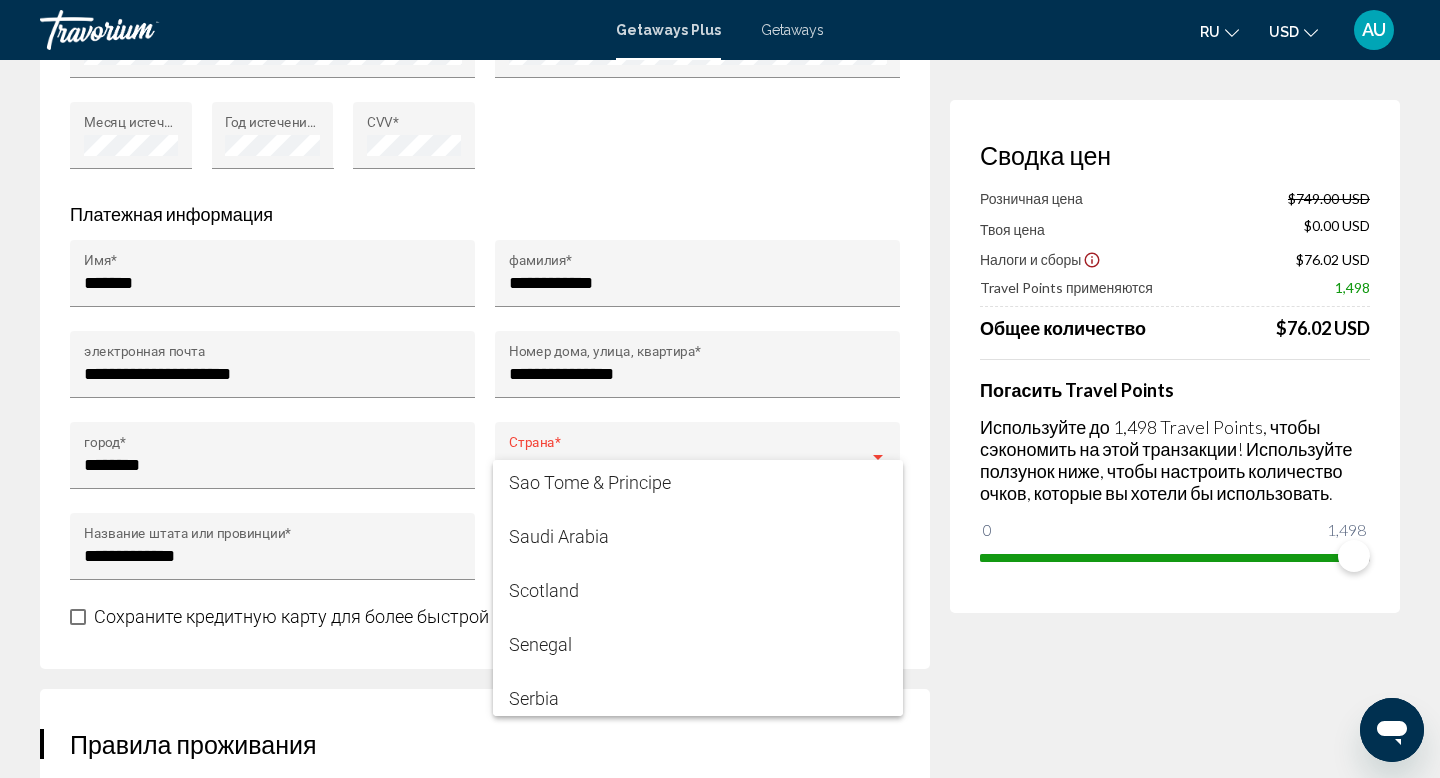 scroll, scrollTop: 10479, scrollLeft: 0, axis: vertical 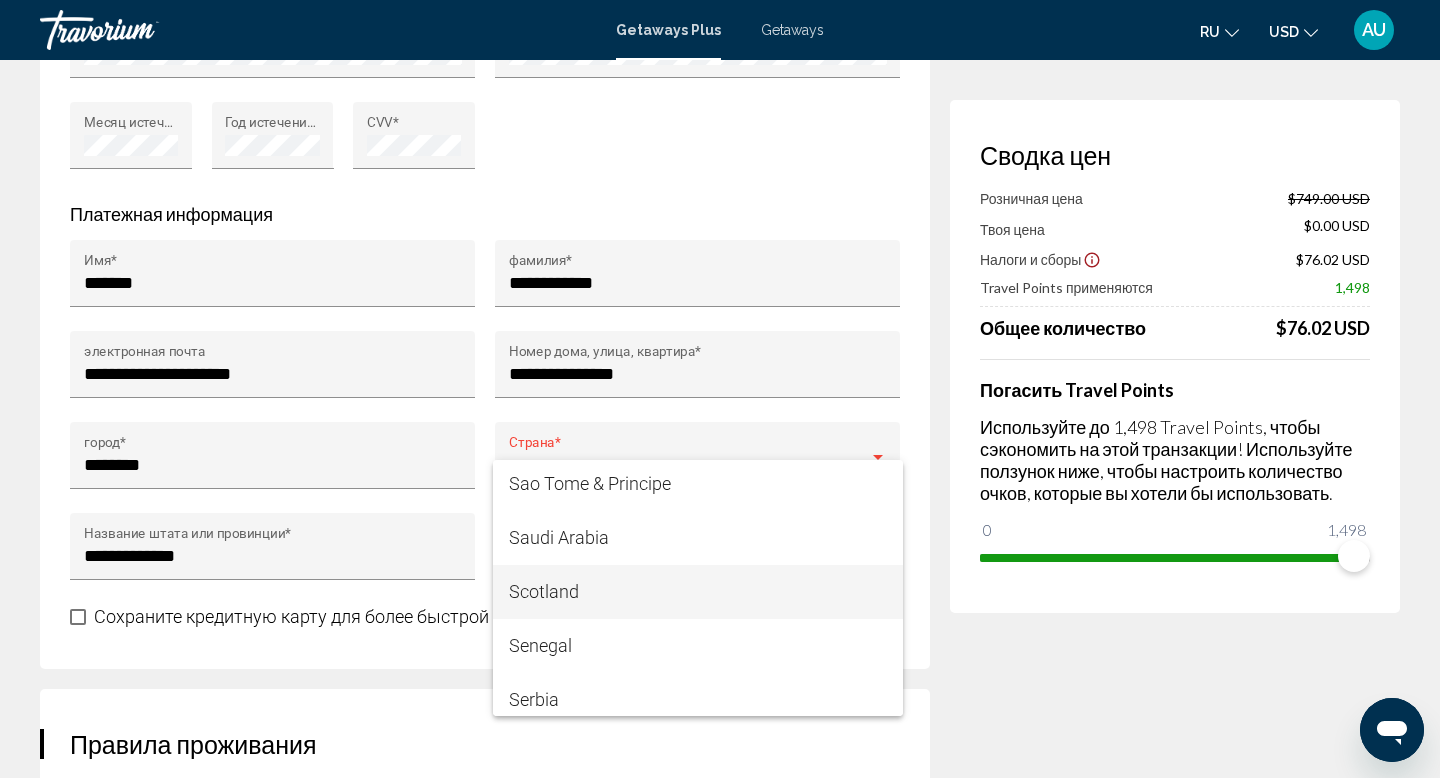 click on "Scotland" at bounding box center (698, 592) 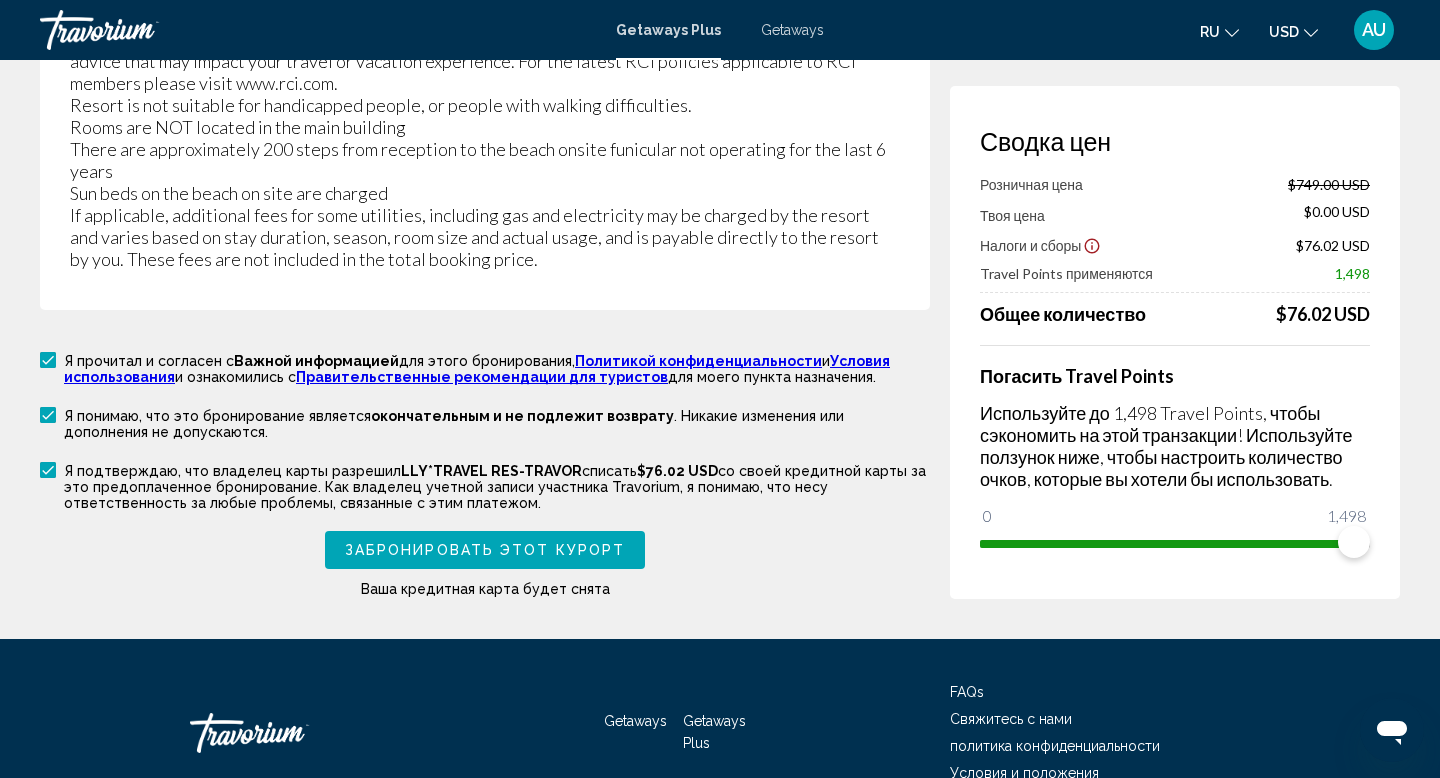 scroll, scrollTop: 3648, scrollLeft: 0, axis: vertical 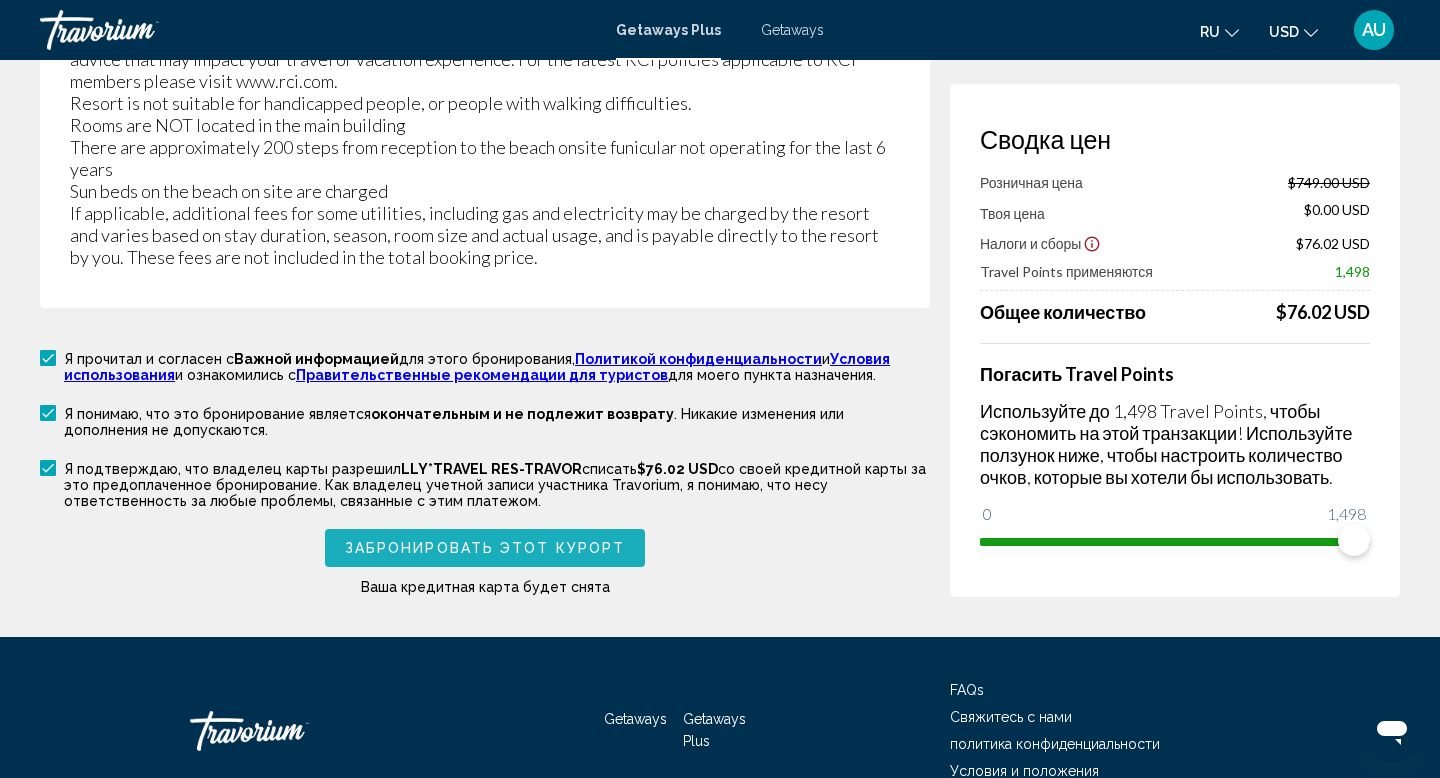 click on "Забронировать этот курорт" at bounding box center (485, 549) 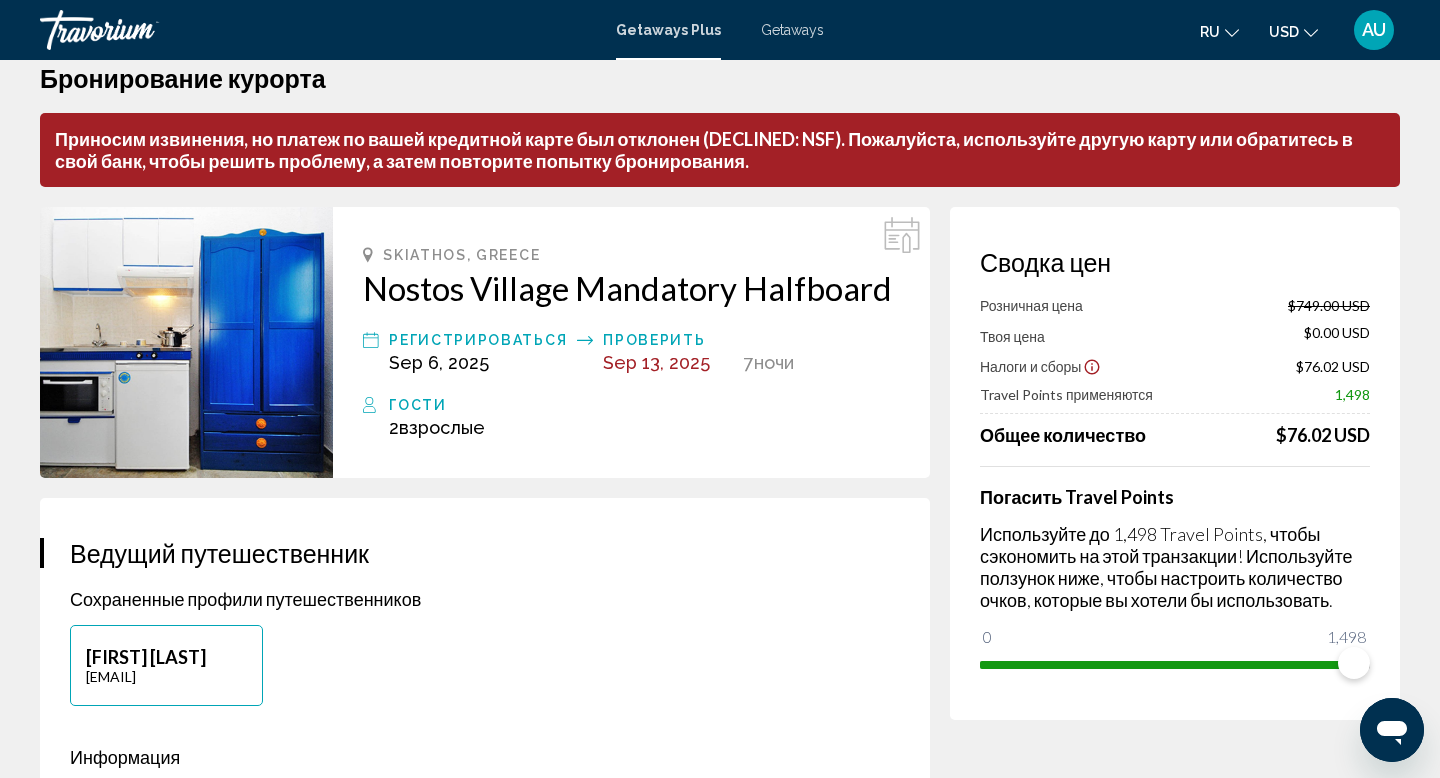 scroll, scrollTop: 0, scrollLeft: 0, axis: both 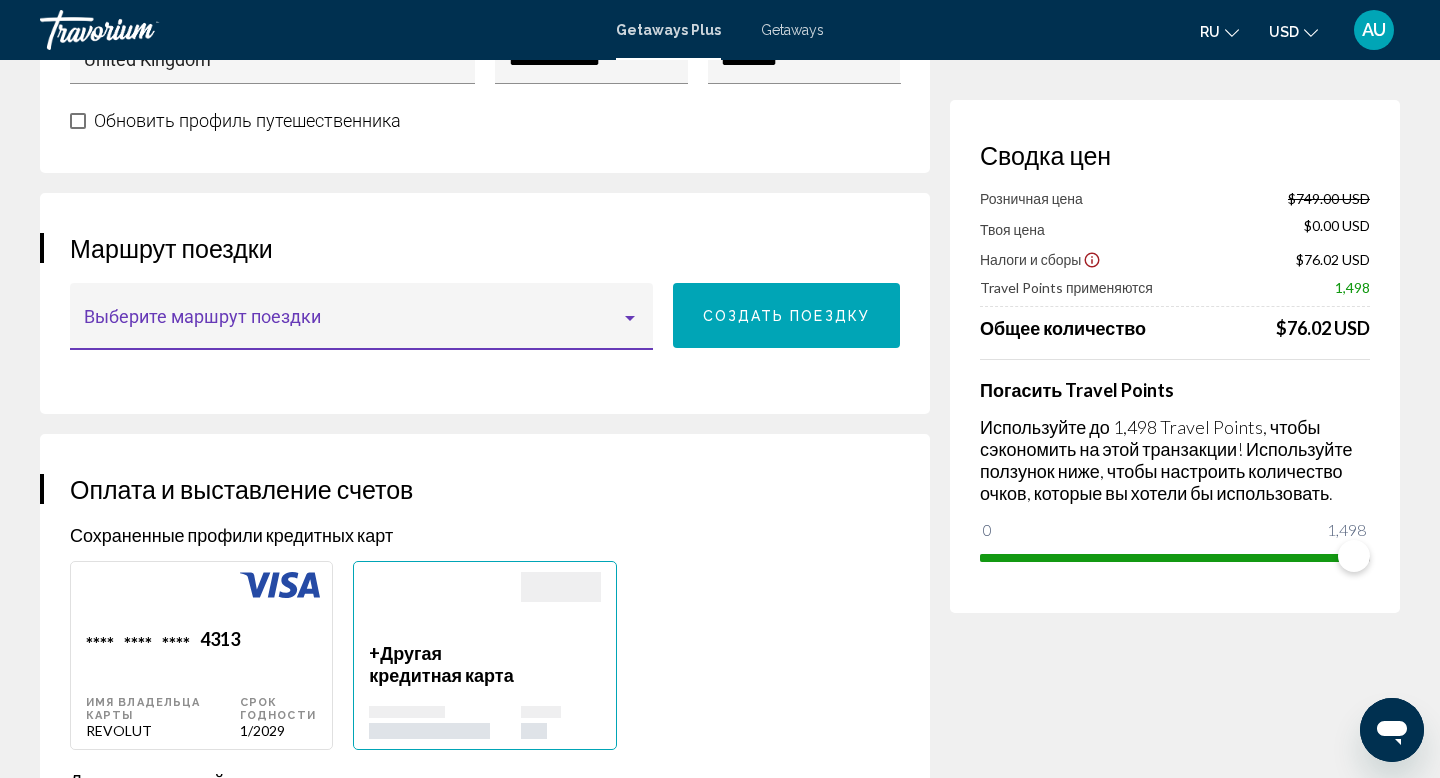 click at bounding box center [630, 318] 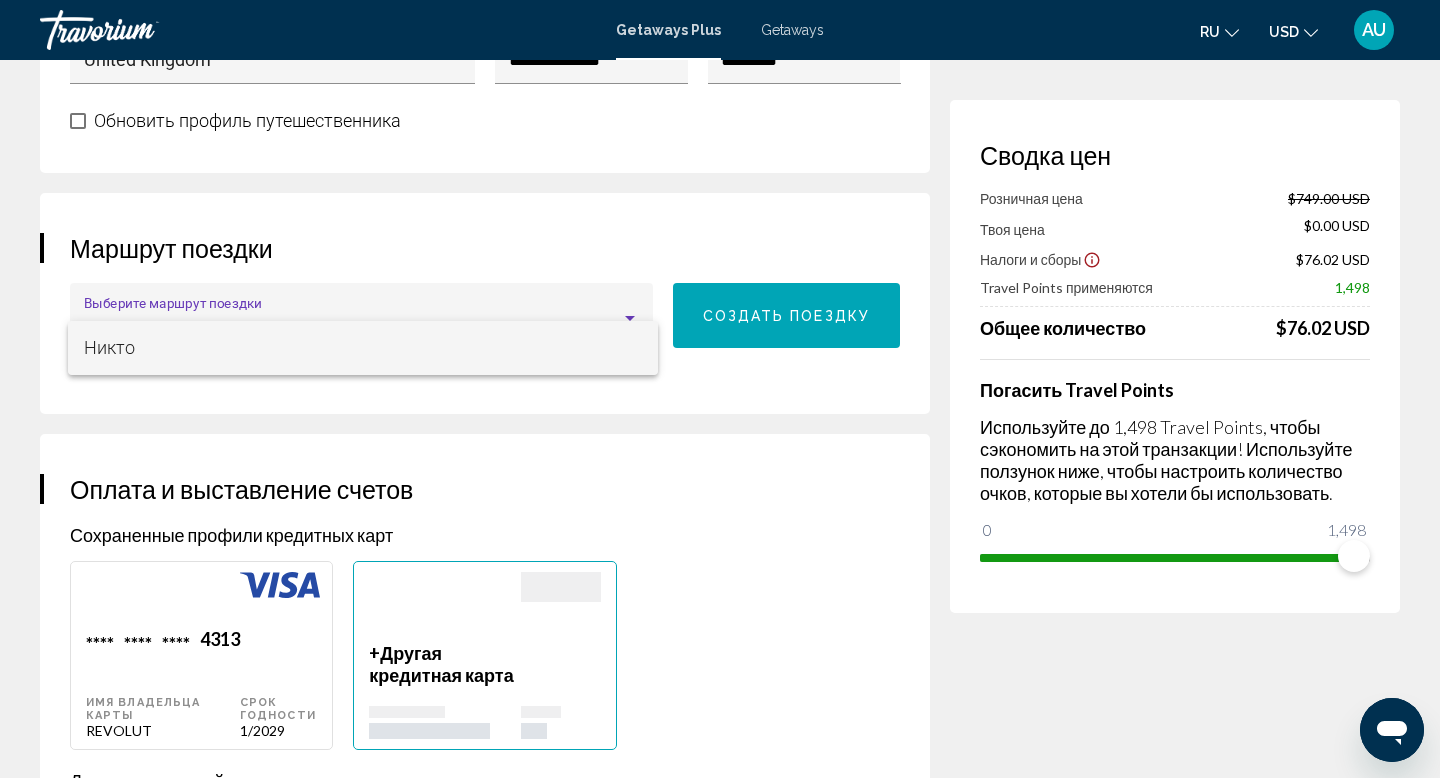 click at bounding box center [720, 389] 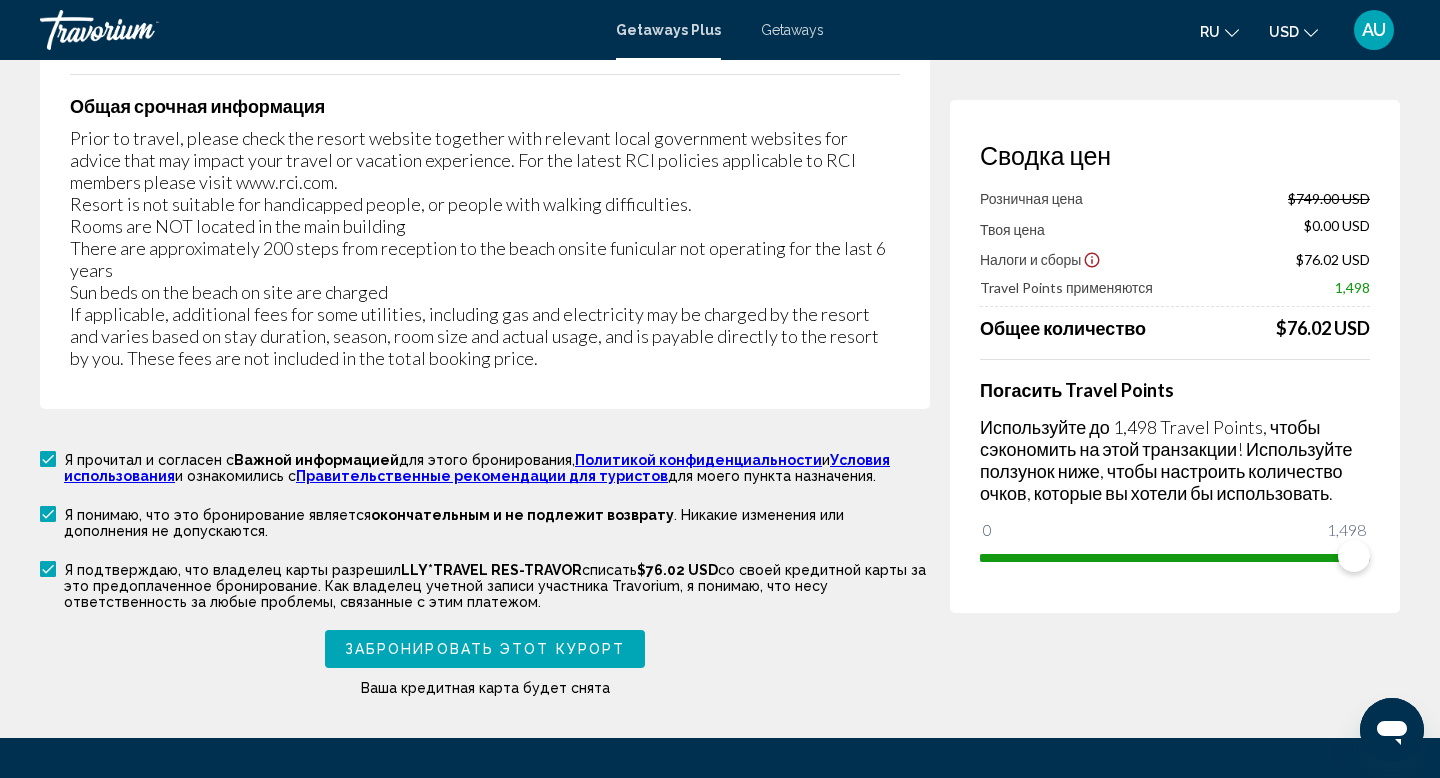 scroll, scrollTop: 3642, scrollLeft: 0, axis: vertical 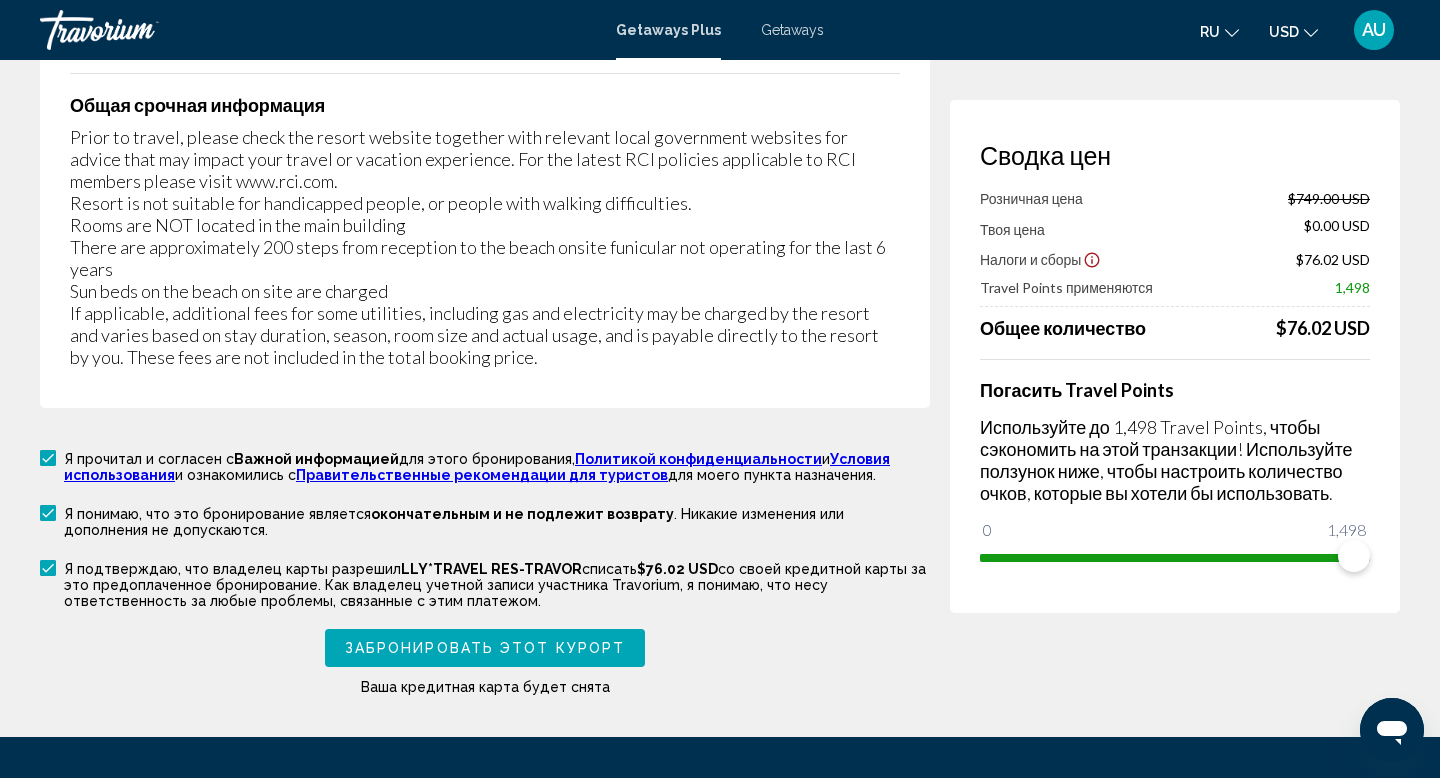 click on "Забронировать этот курорт" at bounding box center [485, 647] 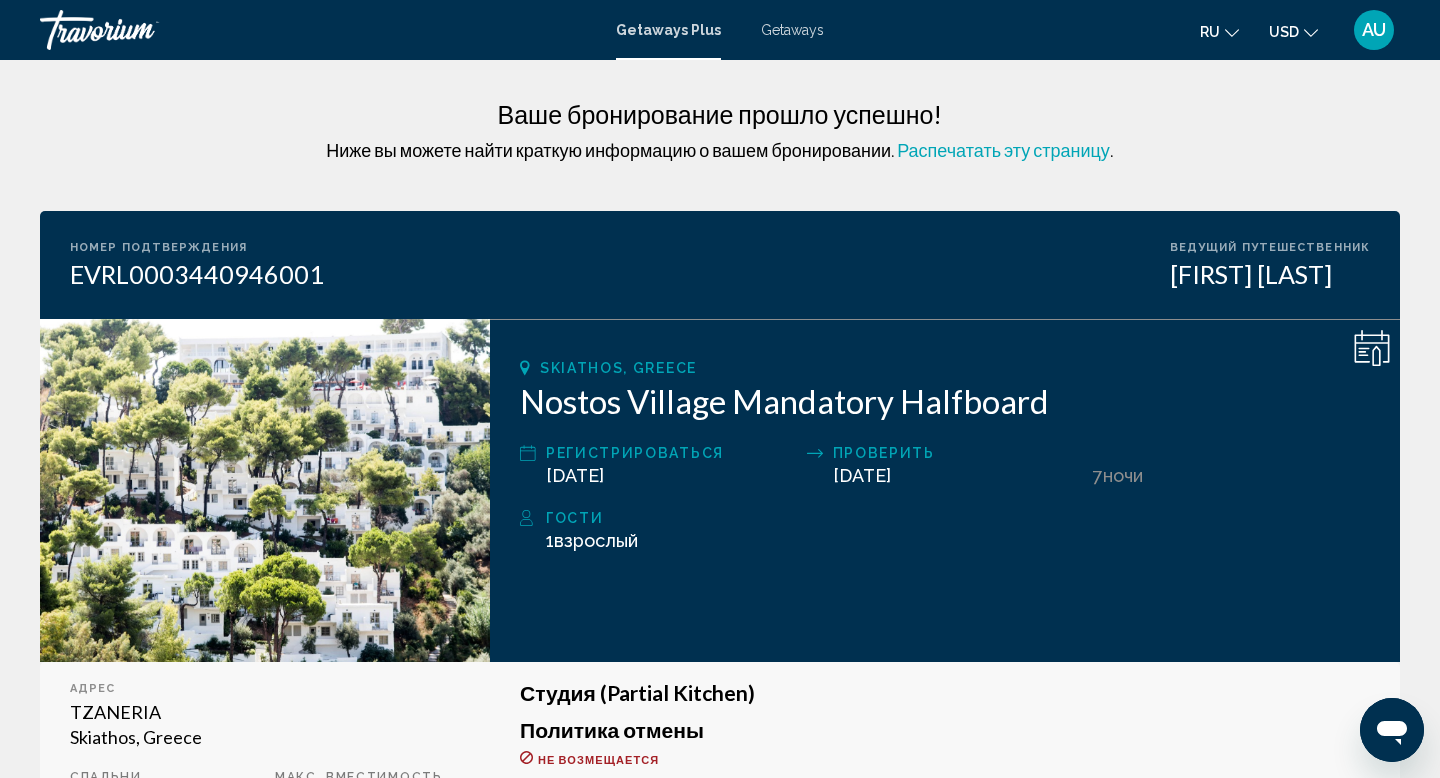 scroll, scrollTop: 0, scrollLeft: 0, axis: both 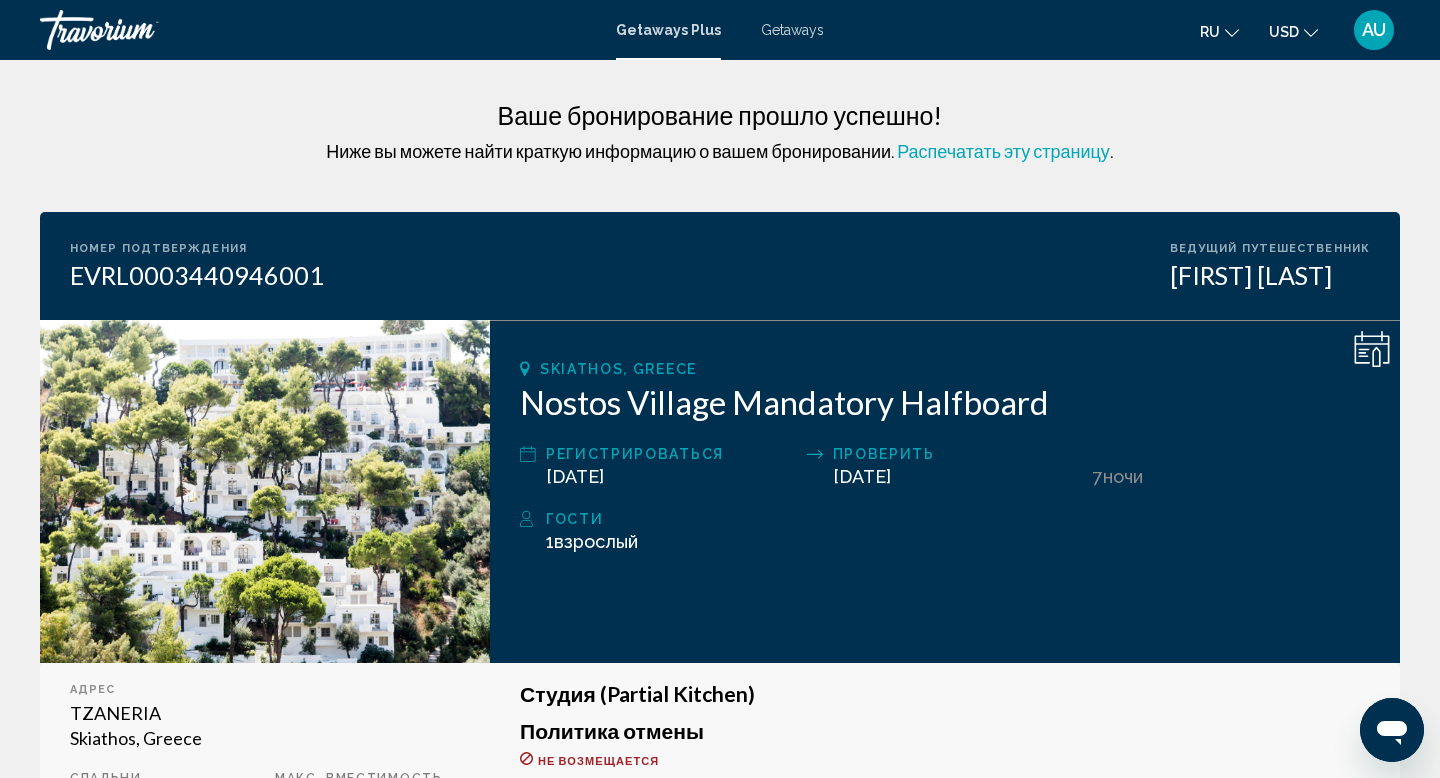 click on "Распечатать эту страницу" at bounding box center [1003, 151] 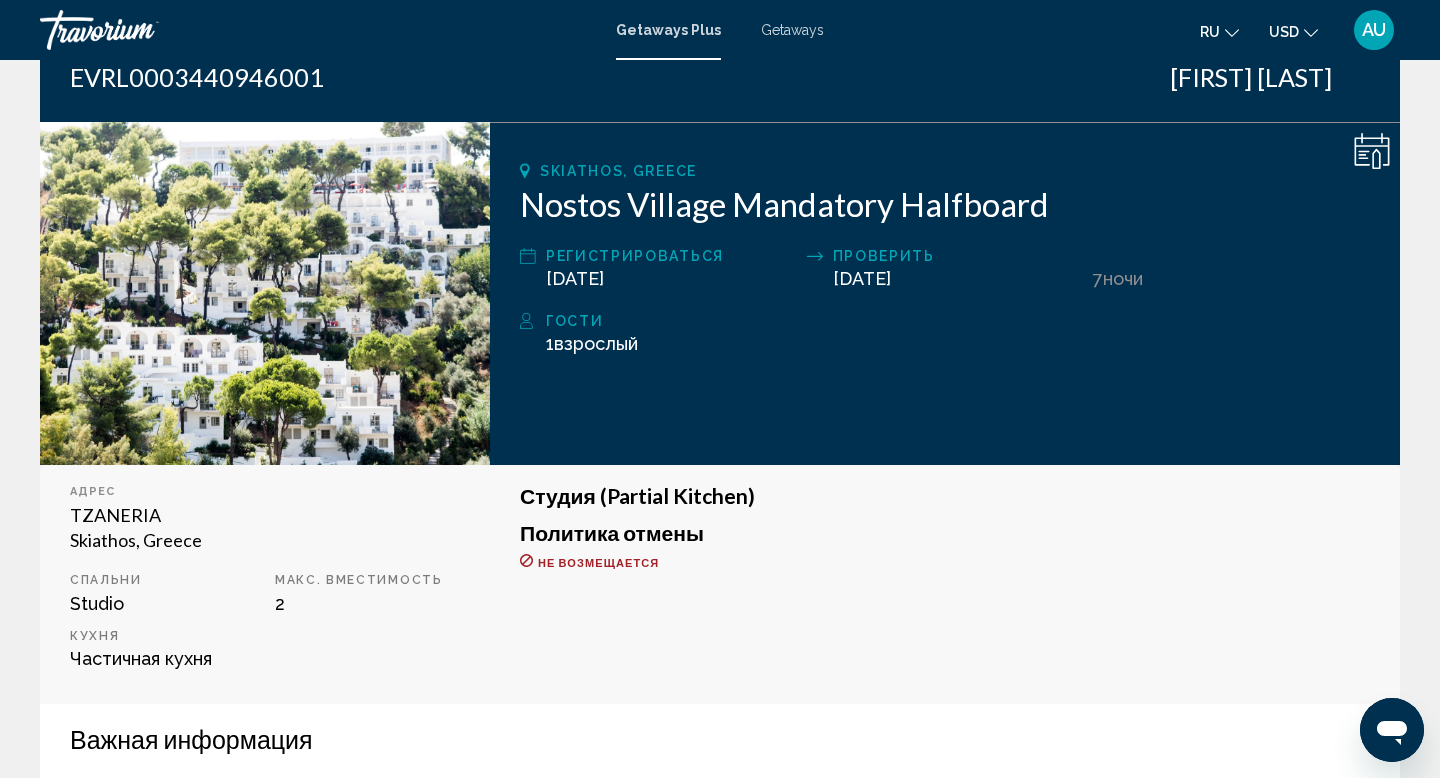 scroll, scrollTop: 0, scrollLeft: 0, axis: both 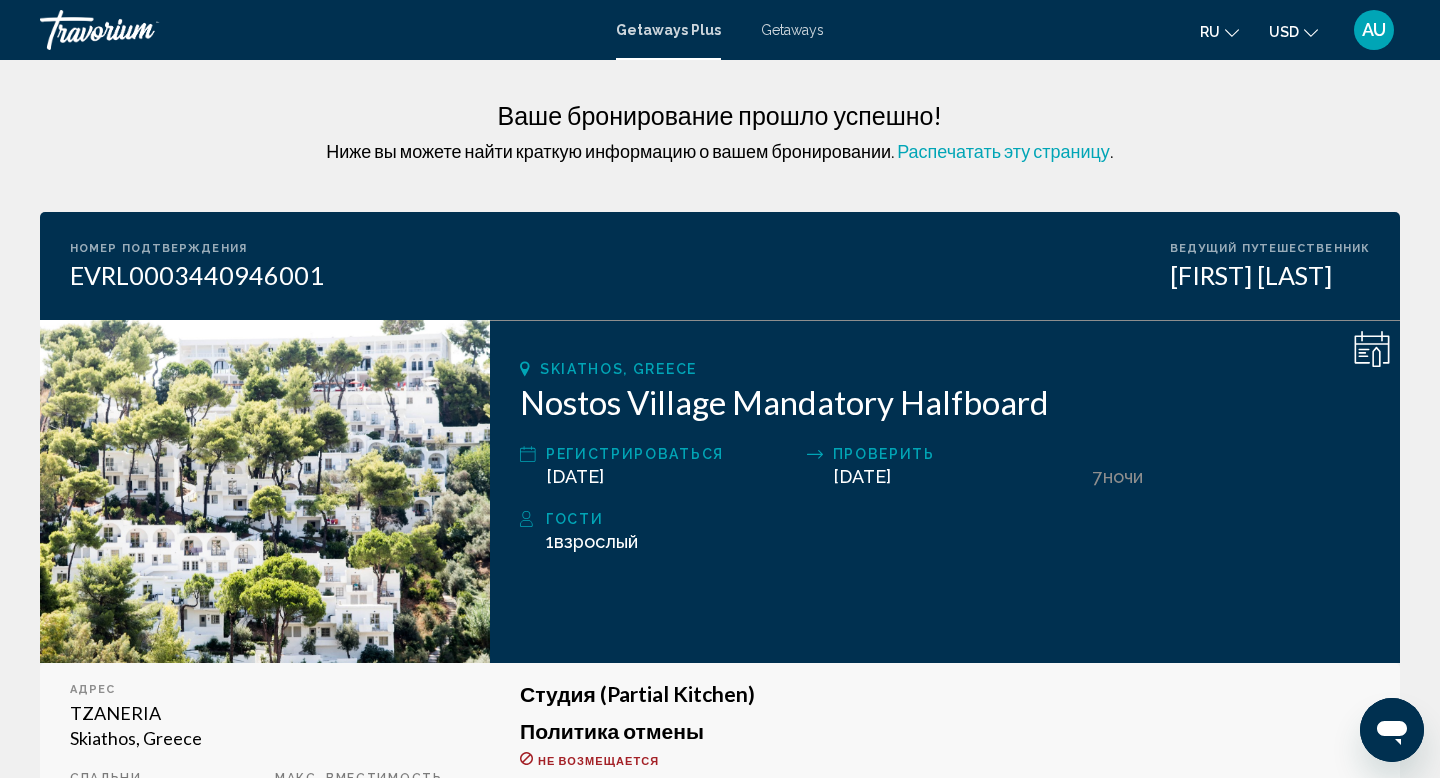 click on "Распечатать эту страницу" at bounding box center (1003, 151) 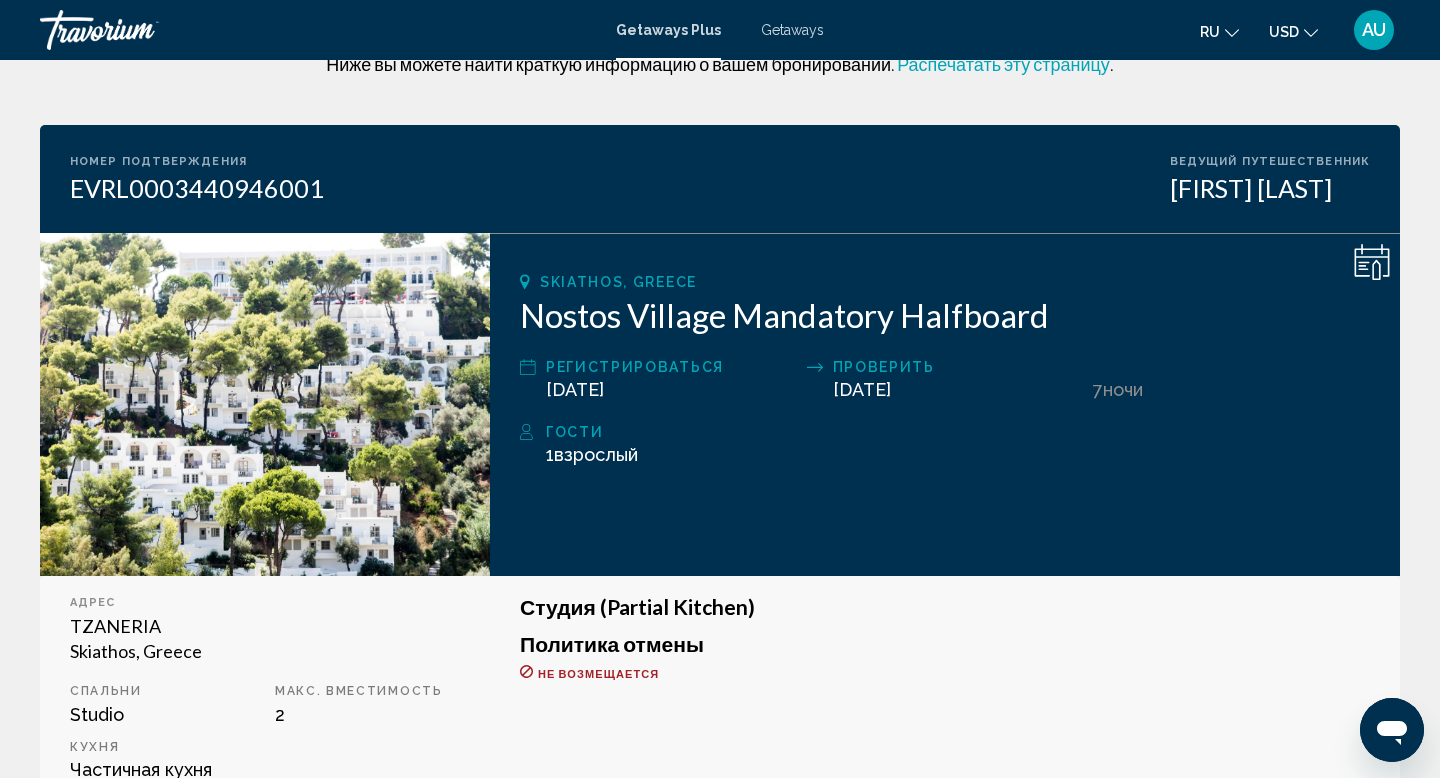 scroll, scrollTop: 88, scrollLeft: 0, axis: vertical 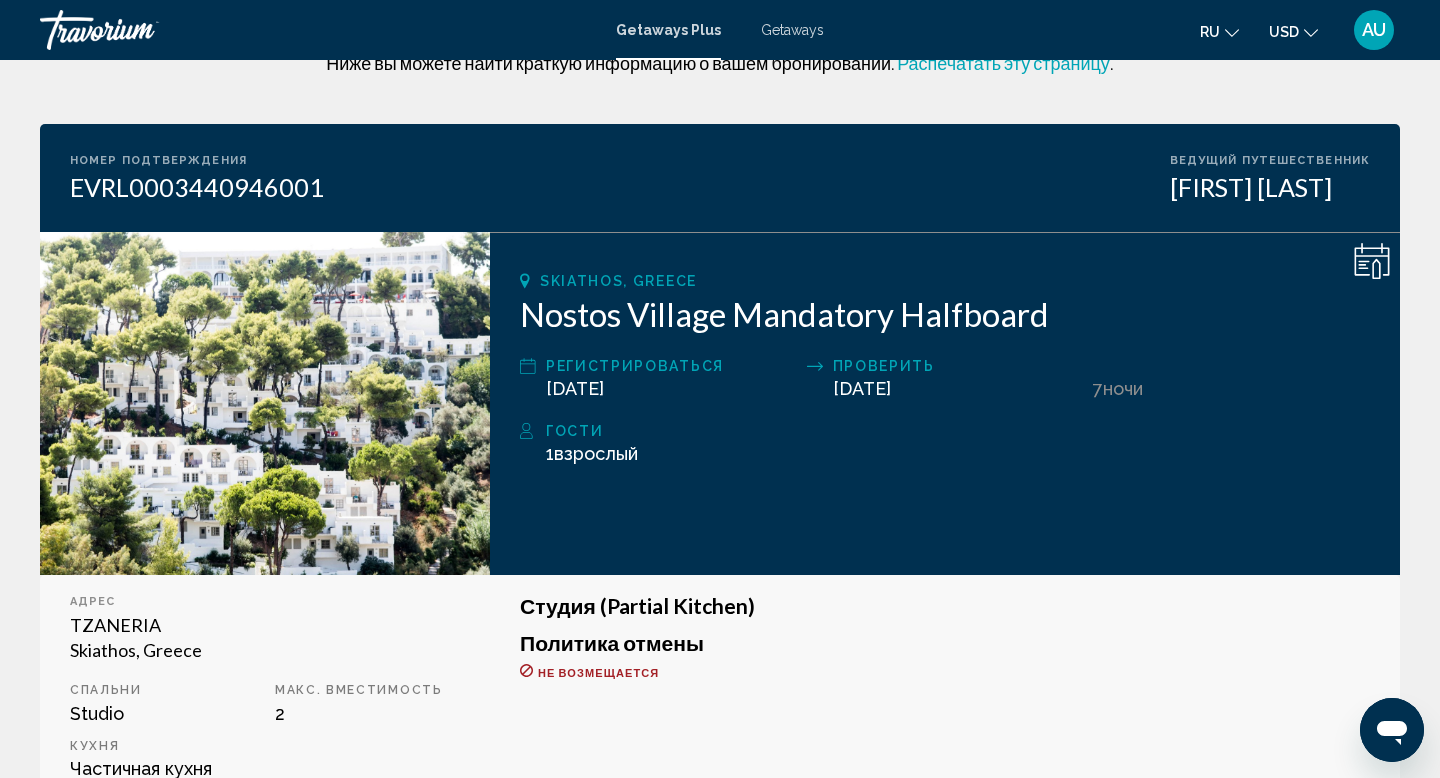 click on "Взрослый" at bounding box center [596, 453] 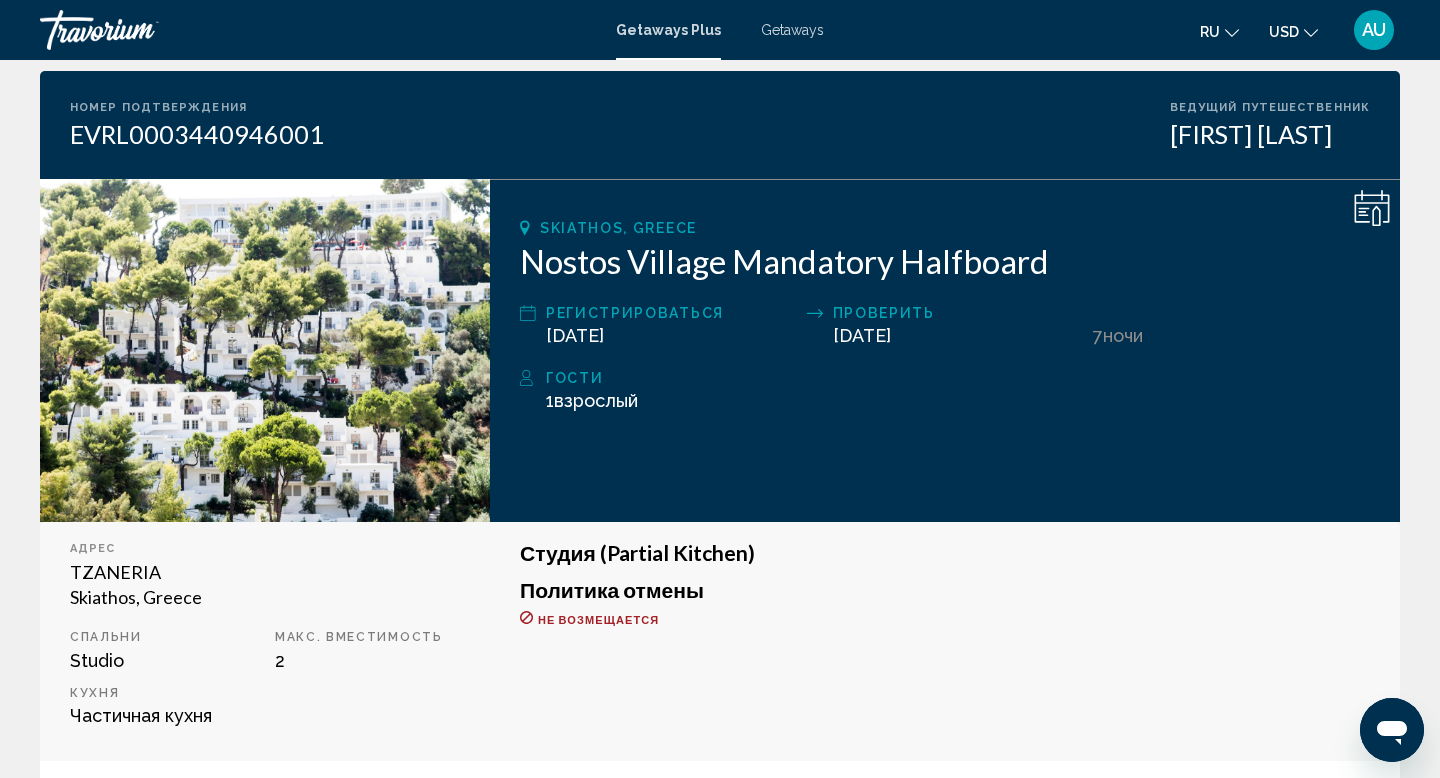 scroll, scrollTop: 0, scrollLeft: 0, axis: both 